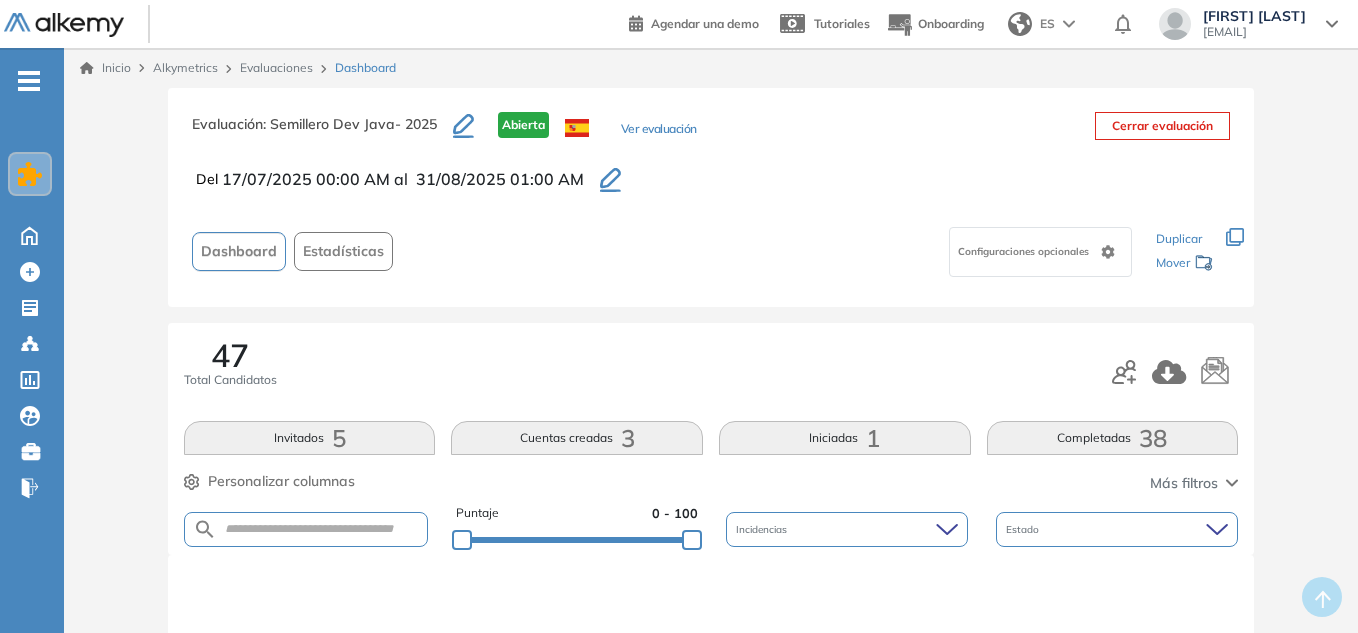 scroll, scrollTop: 0, scrollLeft: 0, axis: both 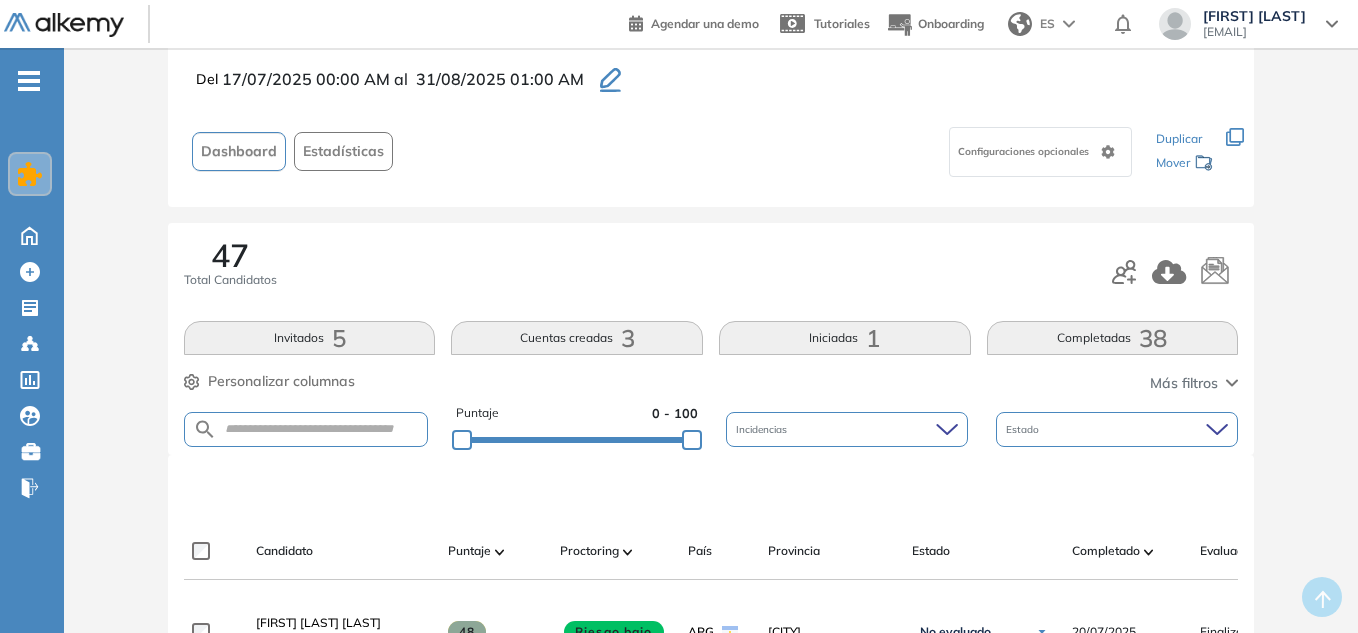 click at bounding box center [306, 429] 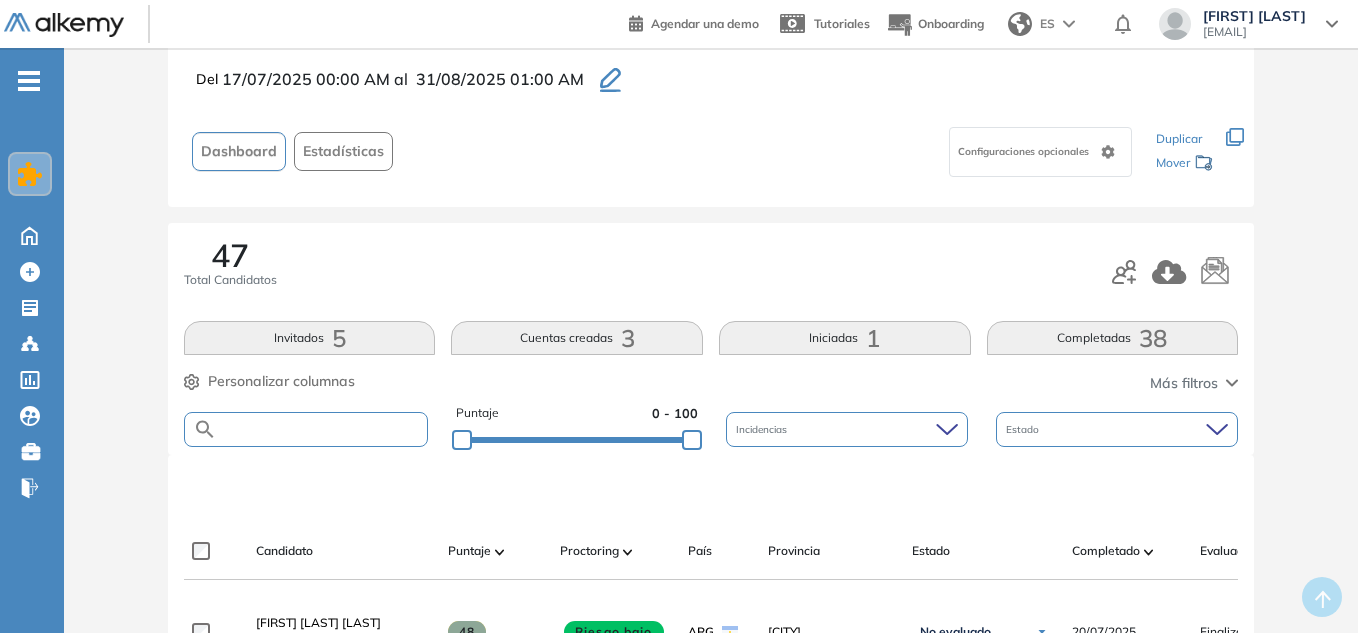 click at bounding box center [322, 429] 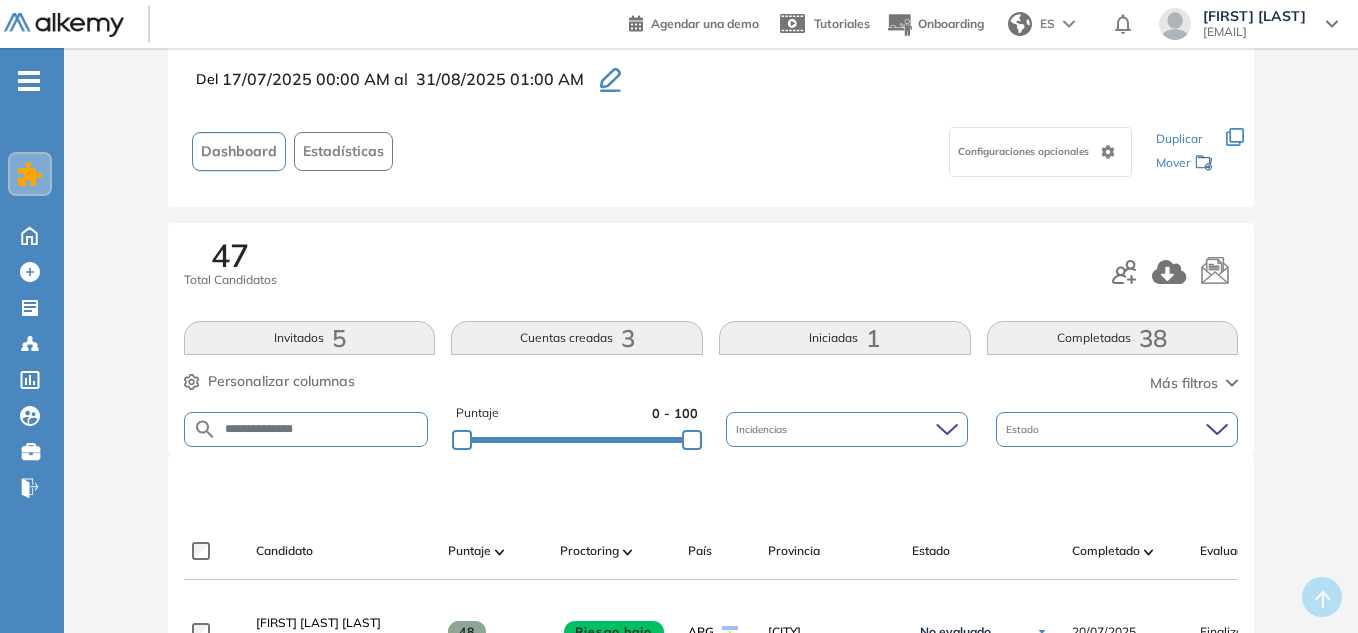 type on "**********" 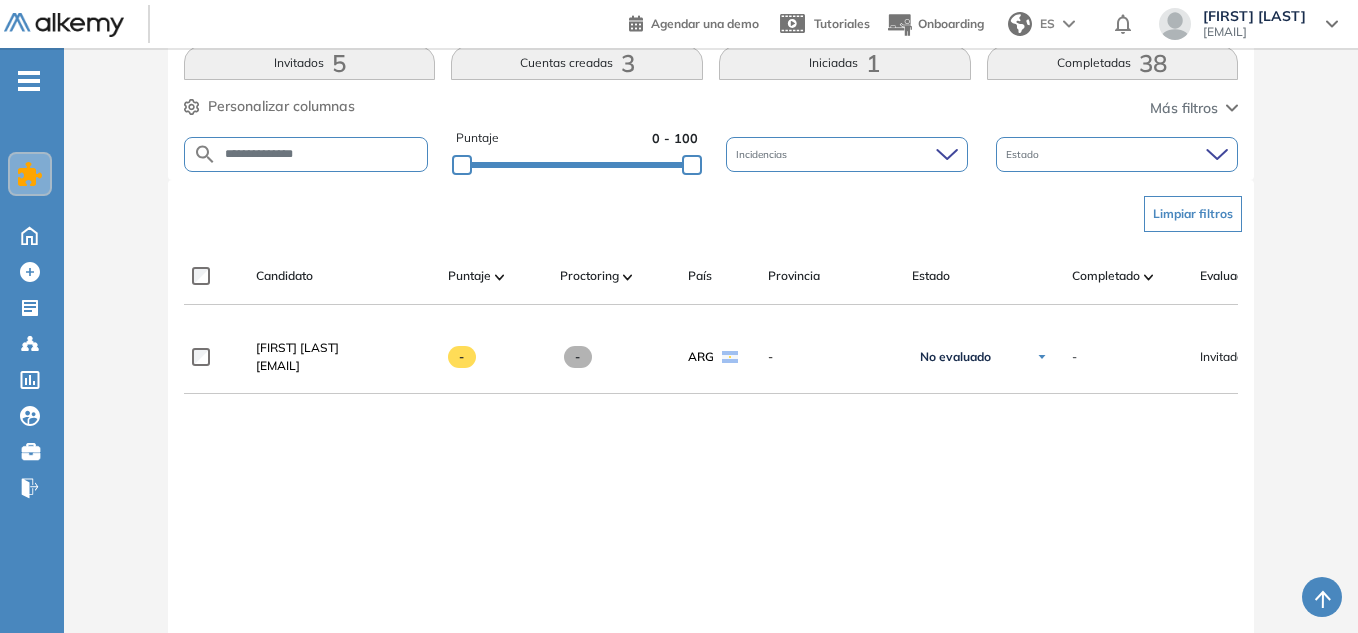 scroll, scrollTop: 400, scrollLeft: 0, axis: vertical 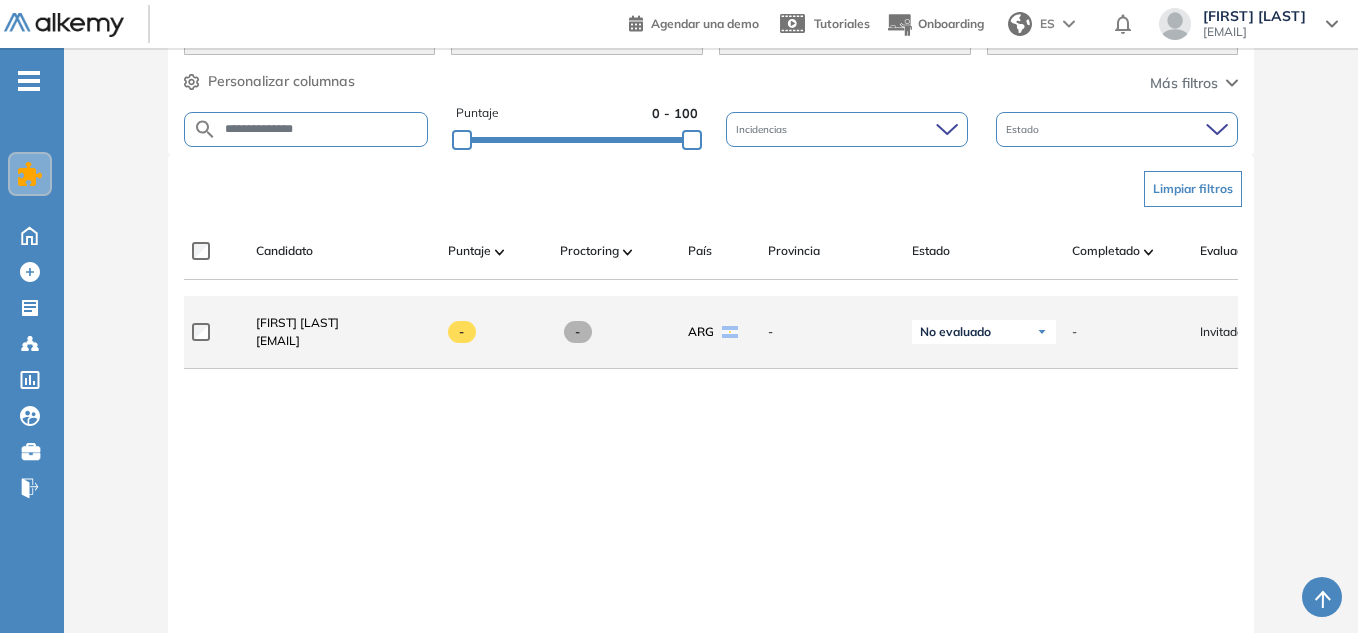 click on "[EMAIL]" at bounding box center (297, 341) 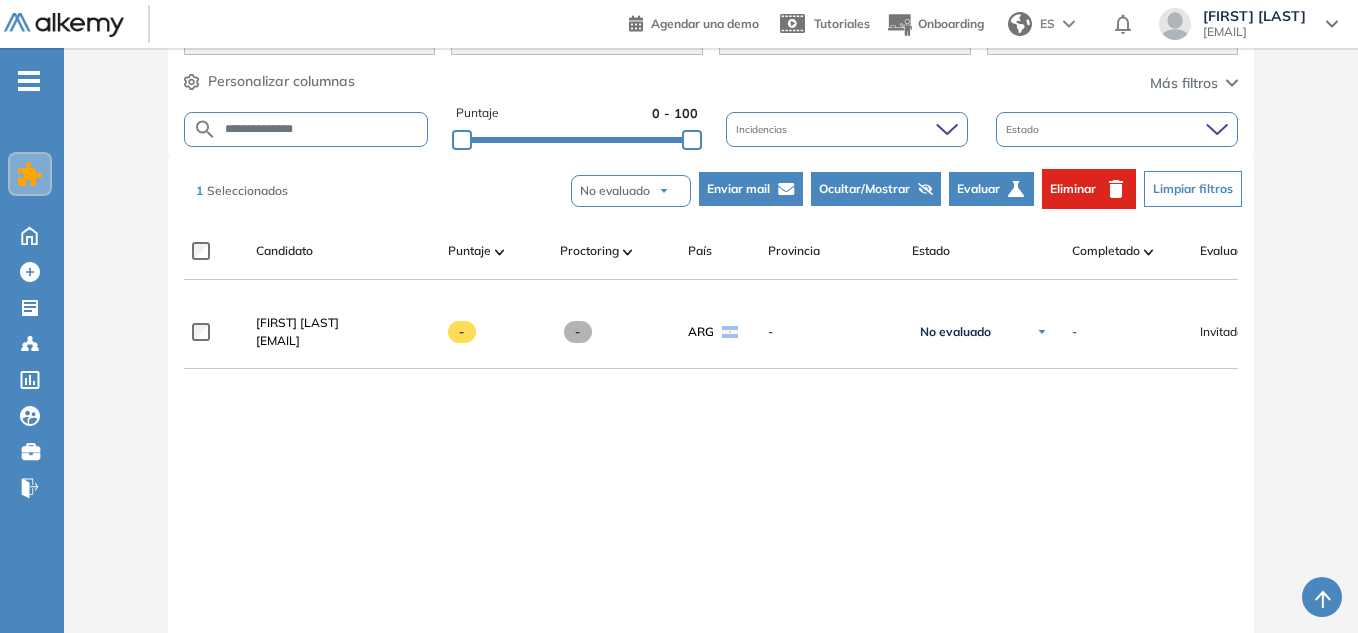 click on "Eliminar" at bounding box center [1089, 189] 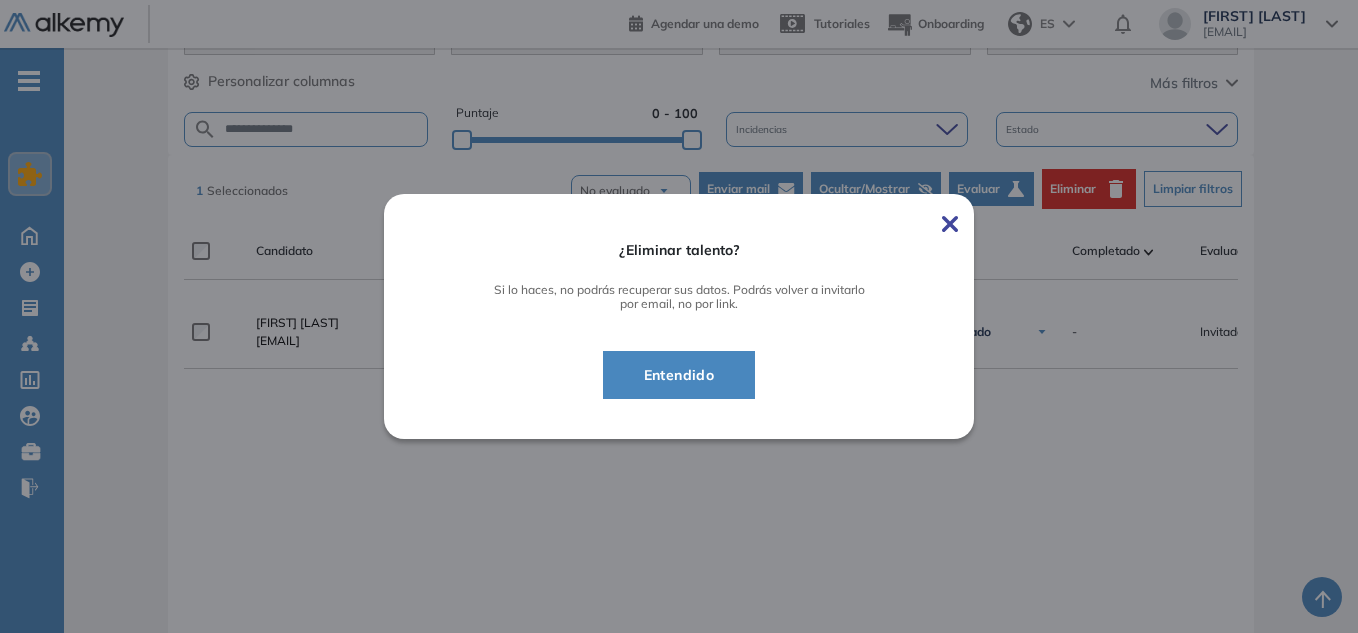 click on "Entendido" at bounding box center (679, 375) 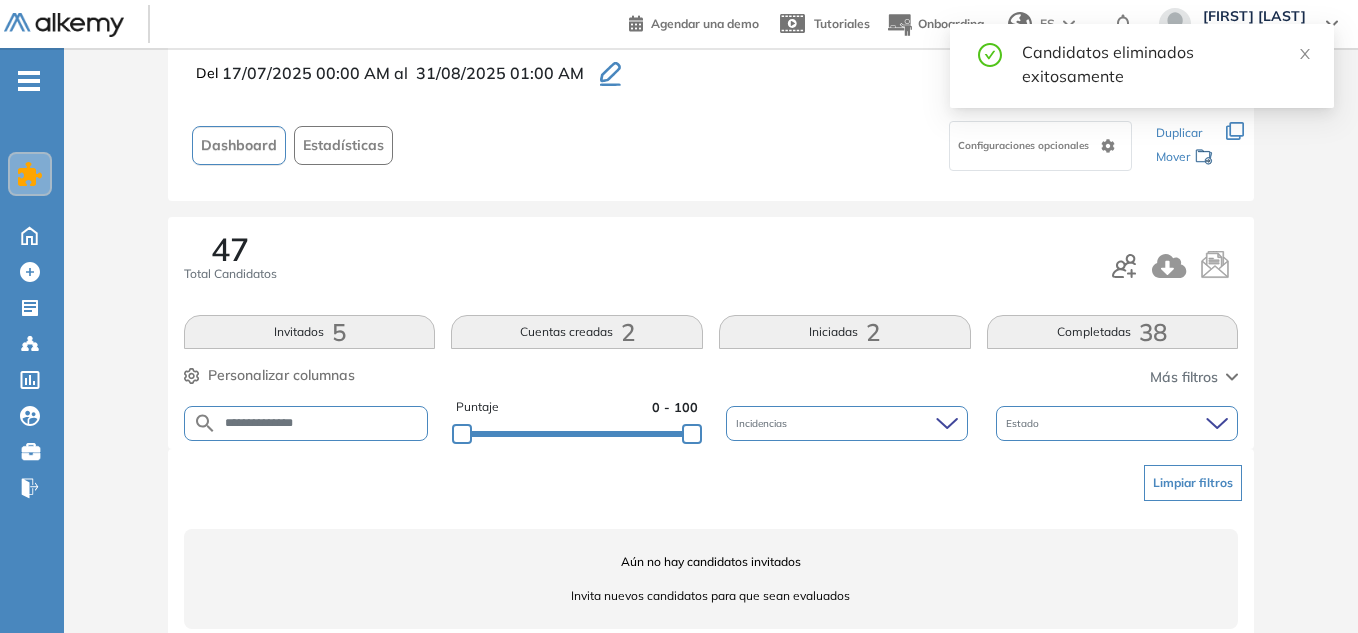 scroll, scrollTop: 42, scrollLeft: 0, axis: vertical 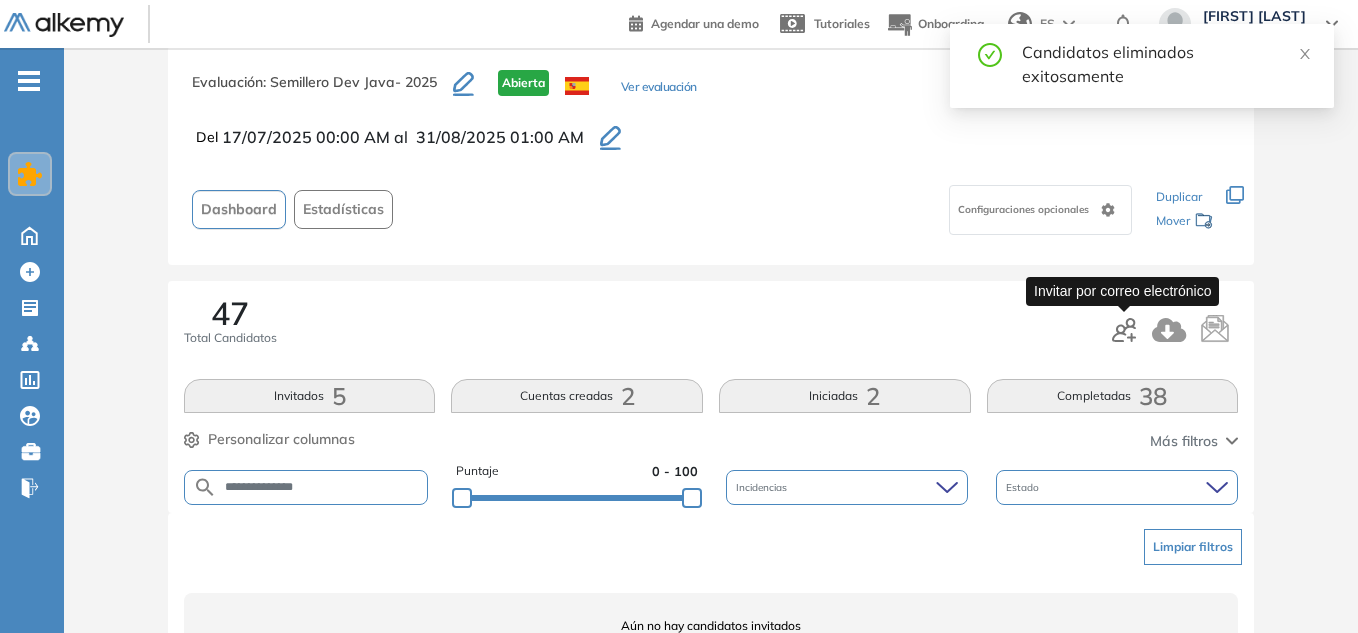 click 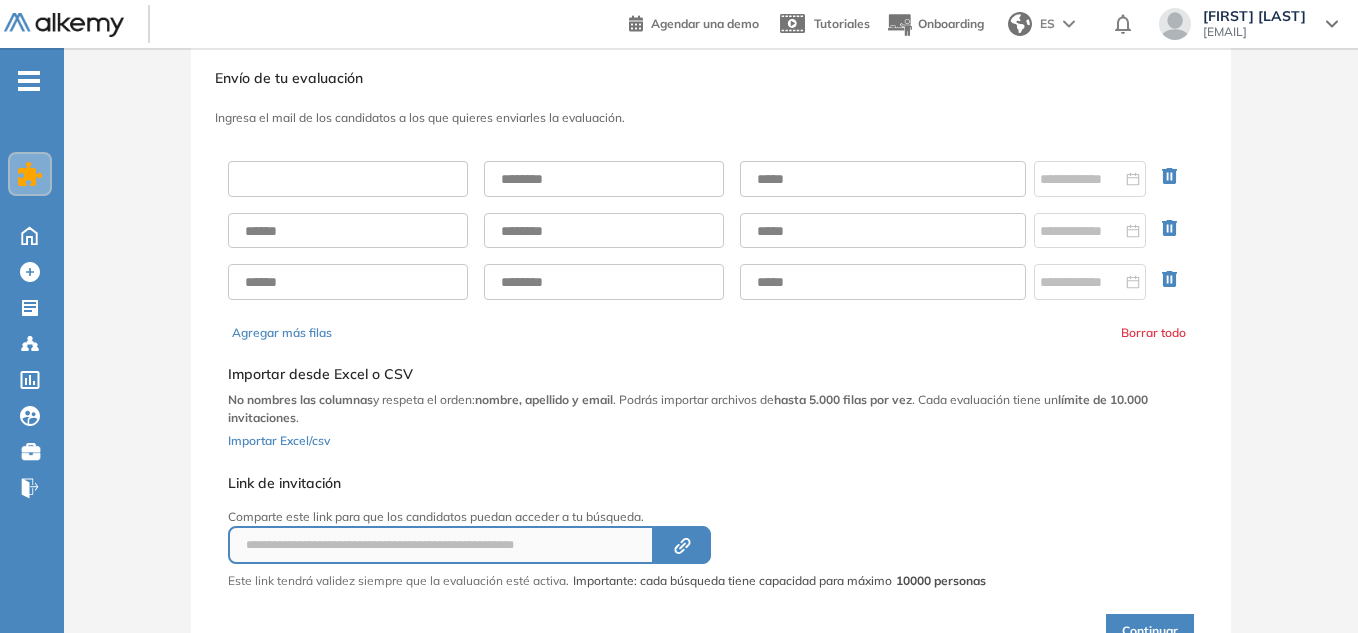 click at bounding box center (348, 179) 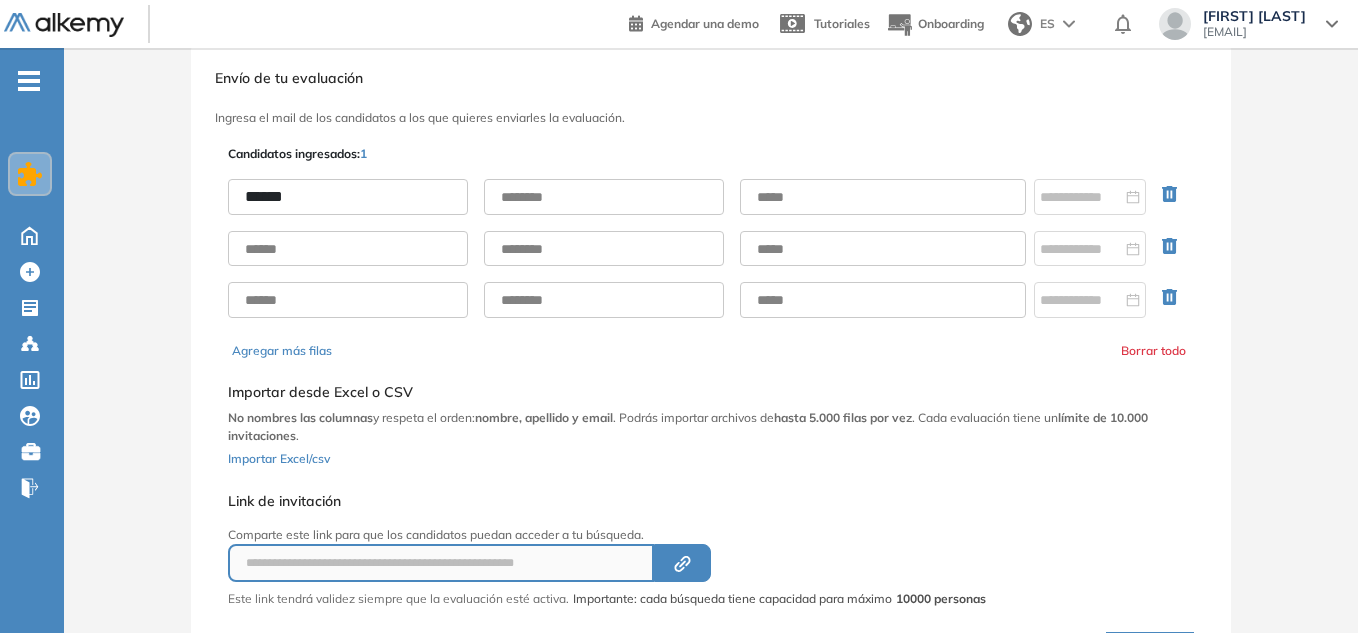 type on "******" 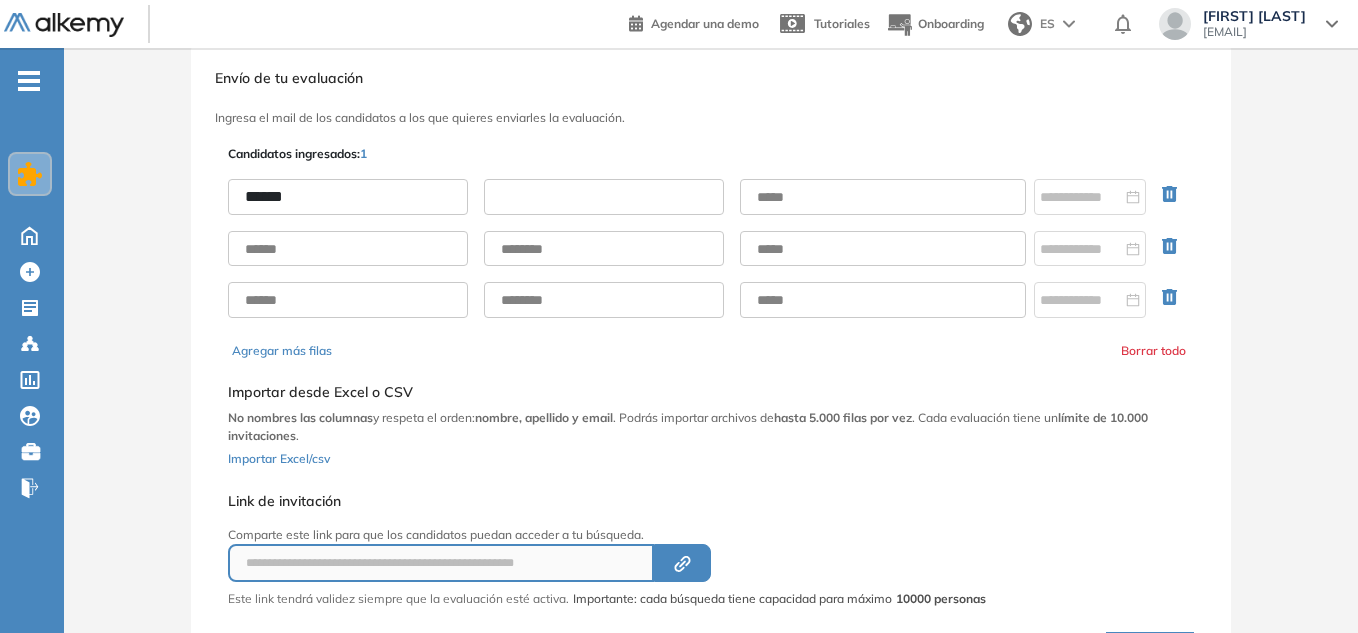 click at bounding box center [604, 197] 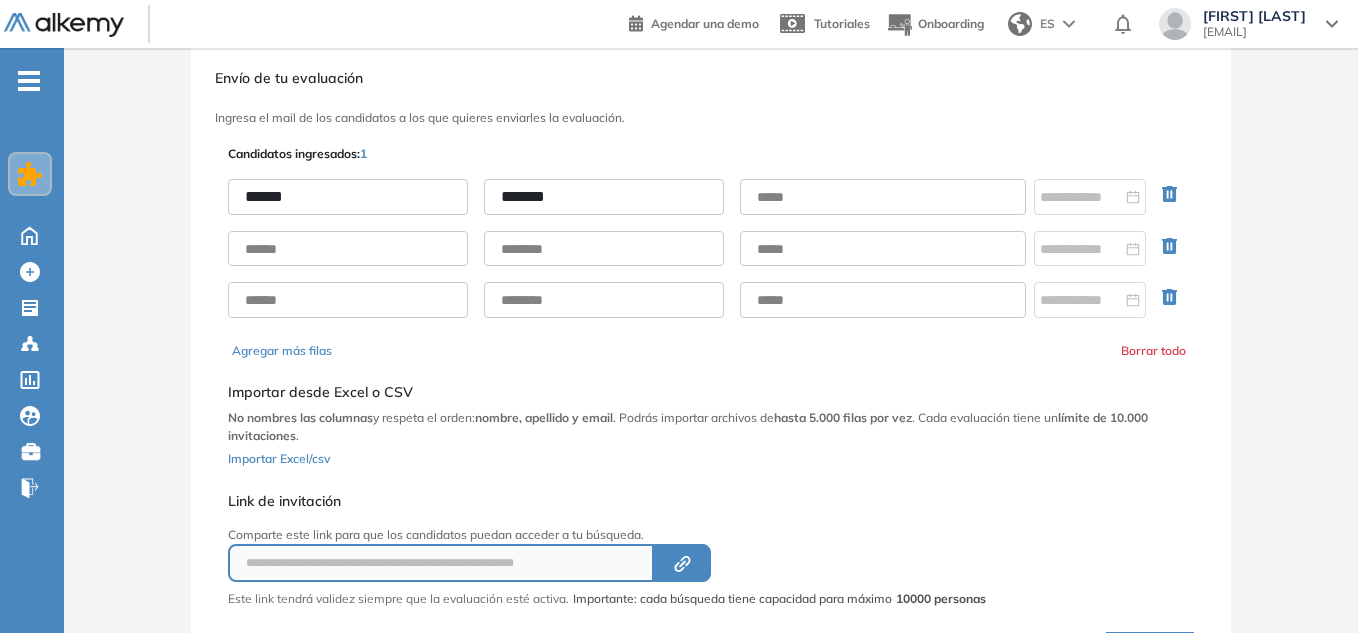 type on "*******" 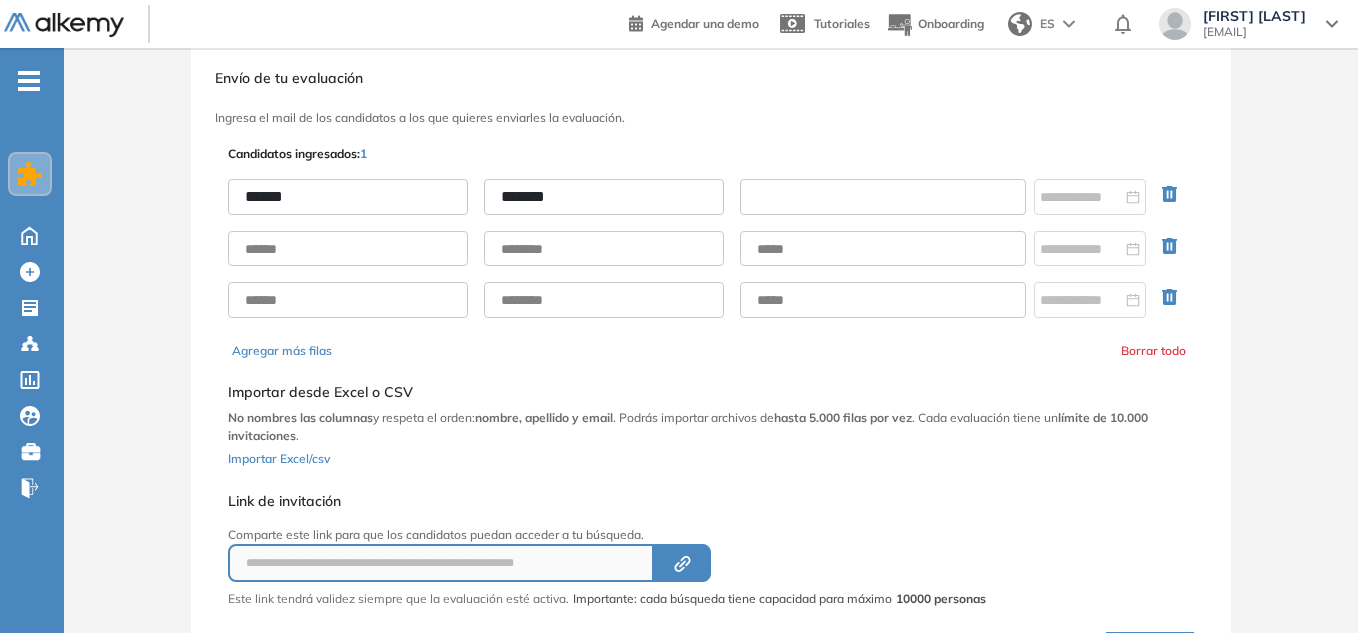 drag, startPoint x: 966, startPoint y: 219, endPoint x: 961, endPoint y: 204, distance: 15.811388 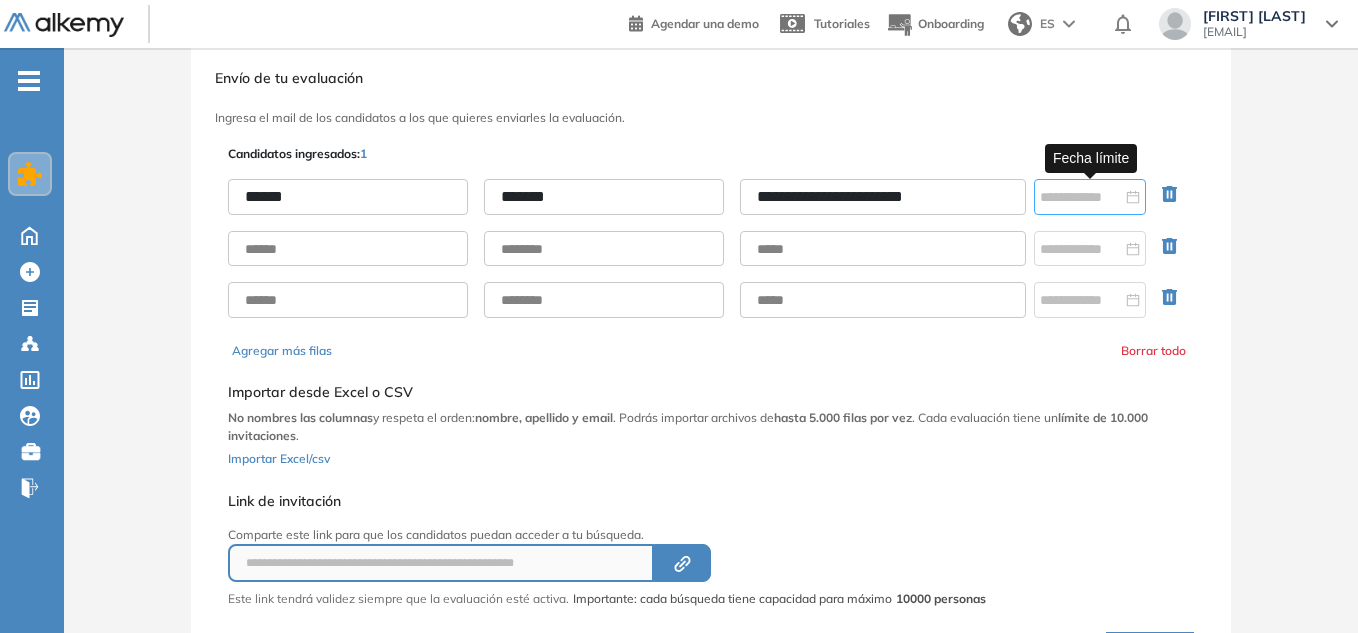 type on "**********" 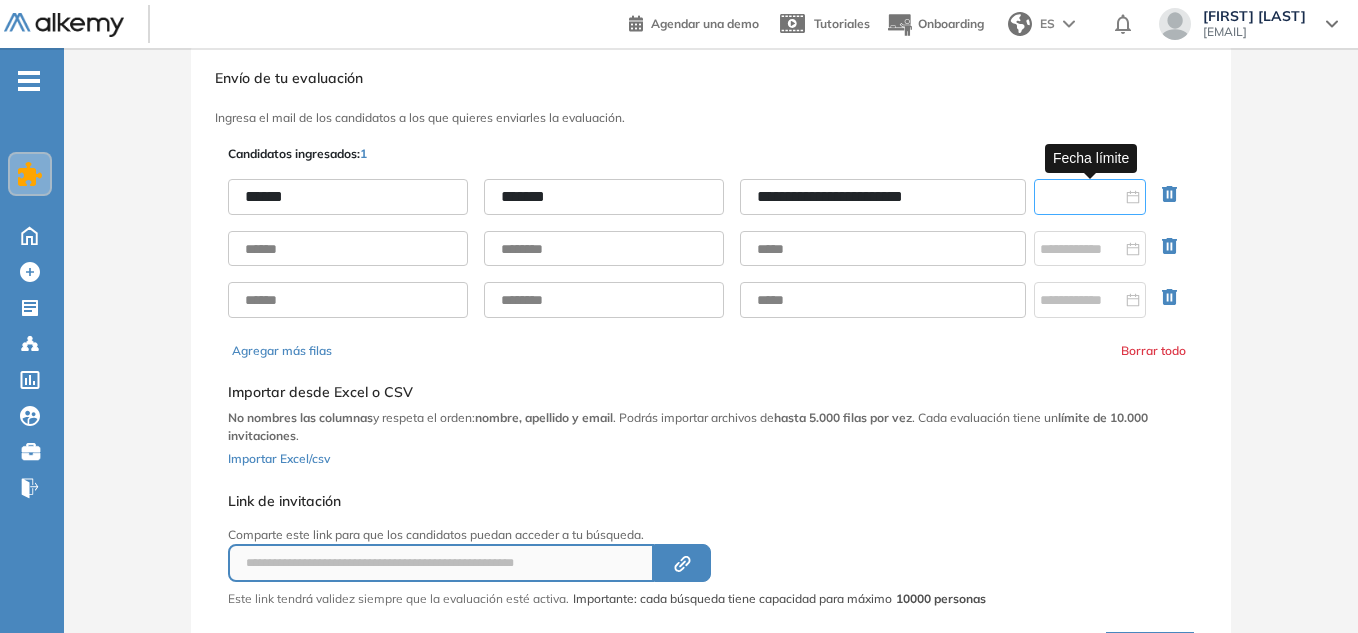 click at bounding box center (1081, 197) 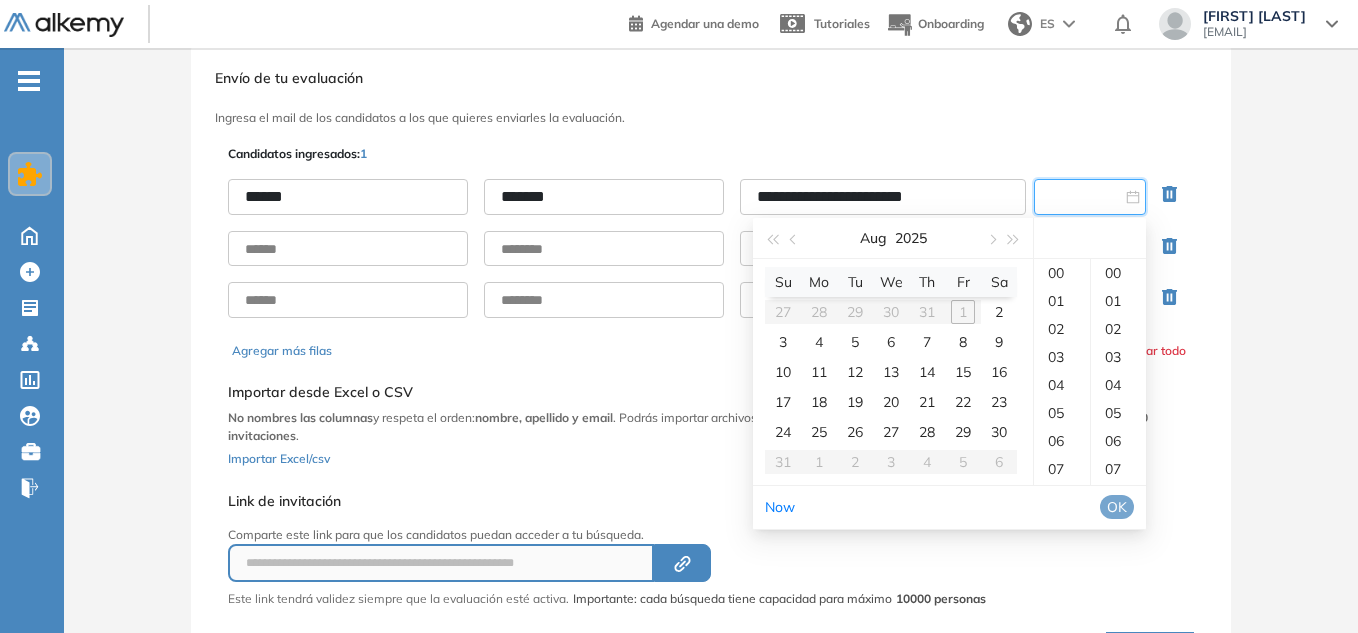 type on "**********" 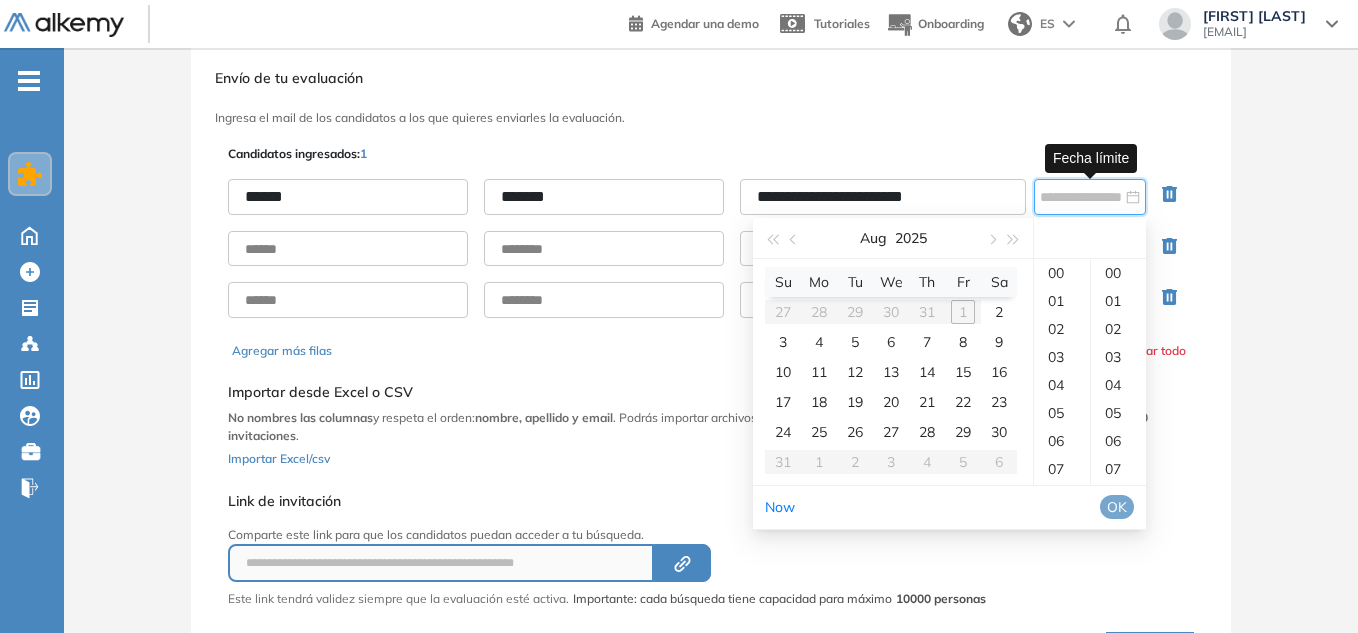 type on "**********" 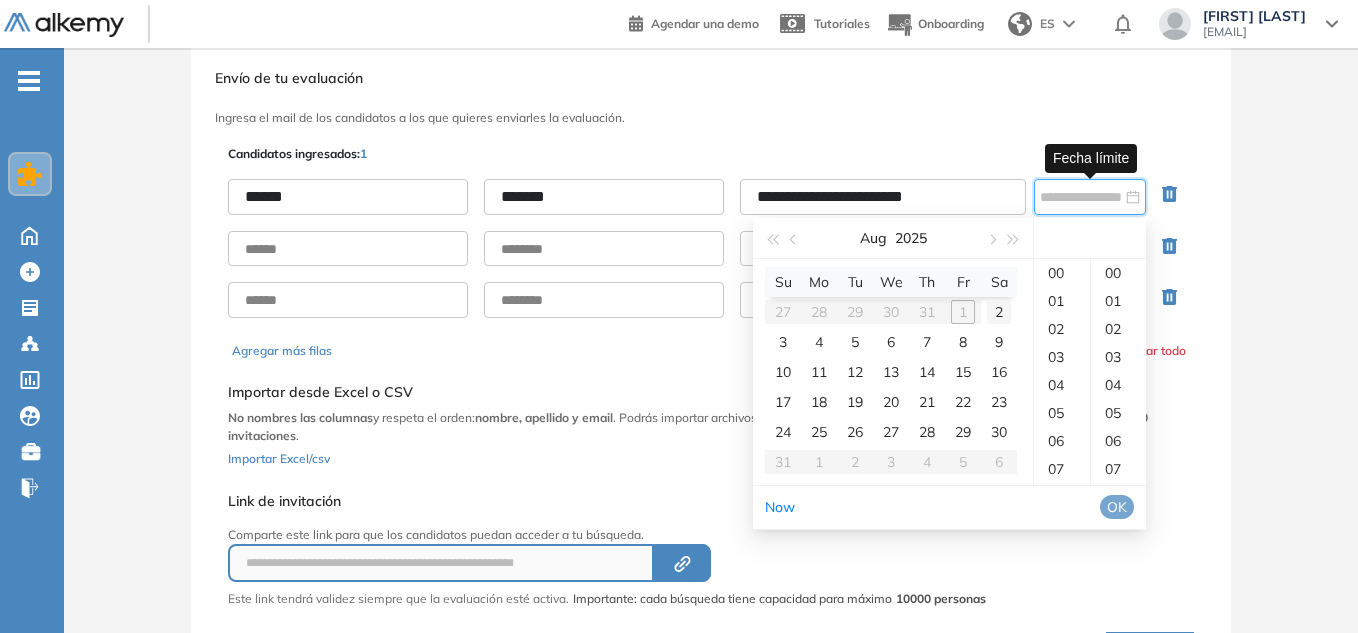 type on "**********" 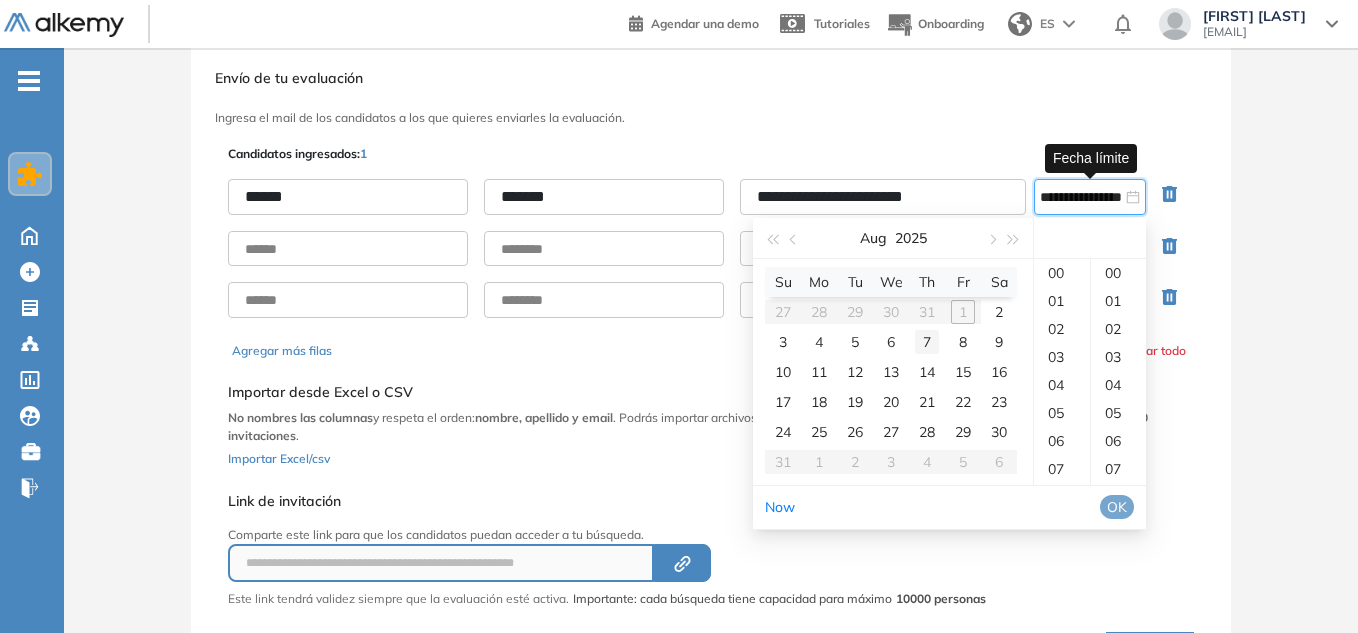 type on "**********" 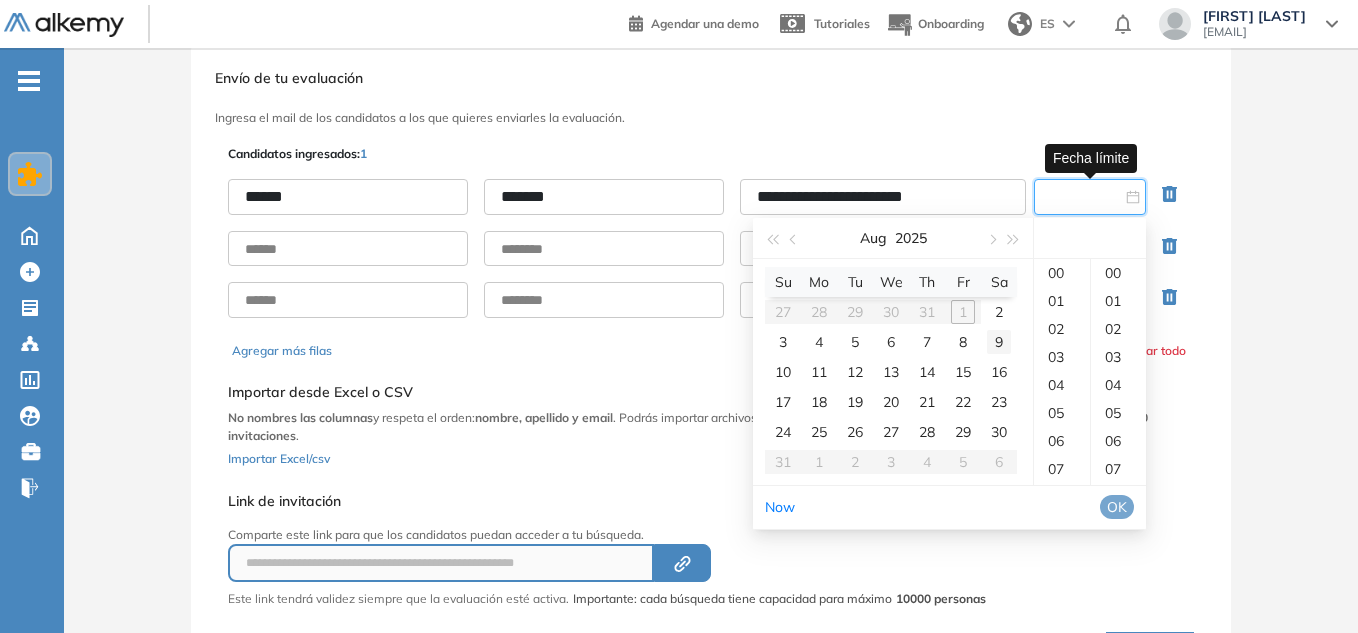 type on "**********" 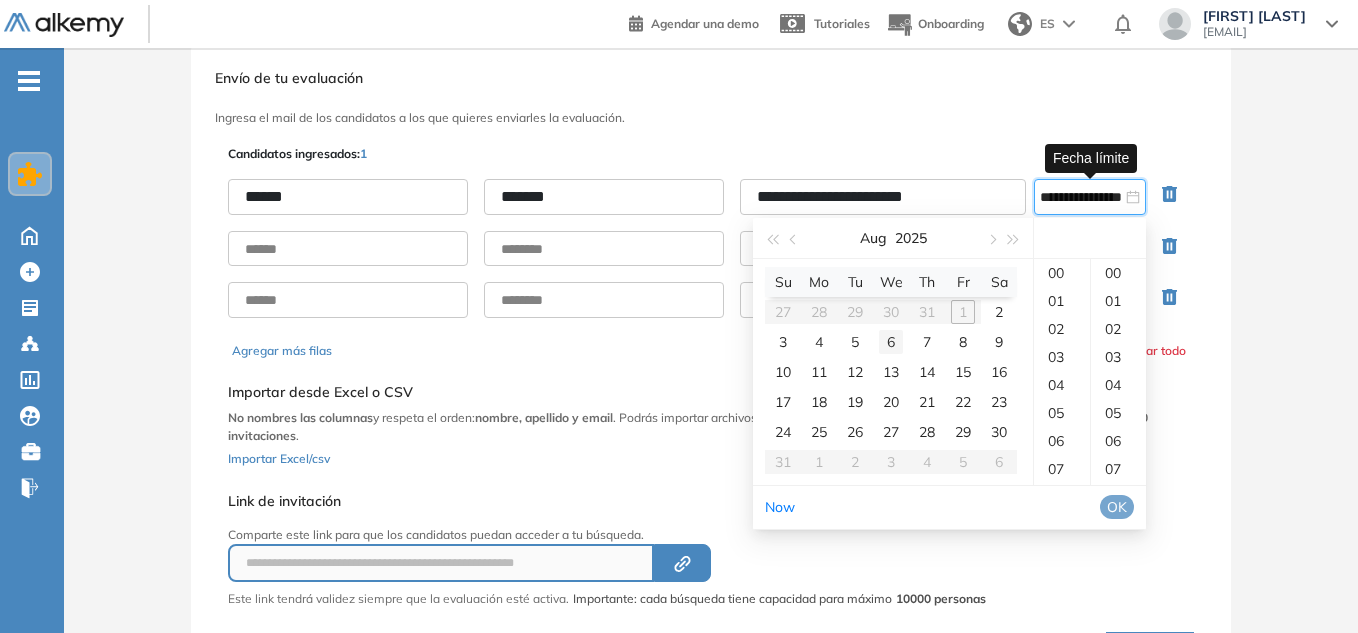 type on "**********" 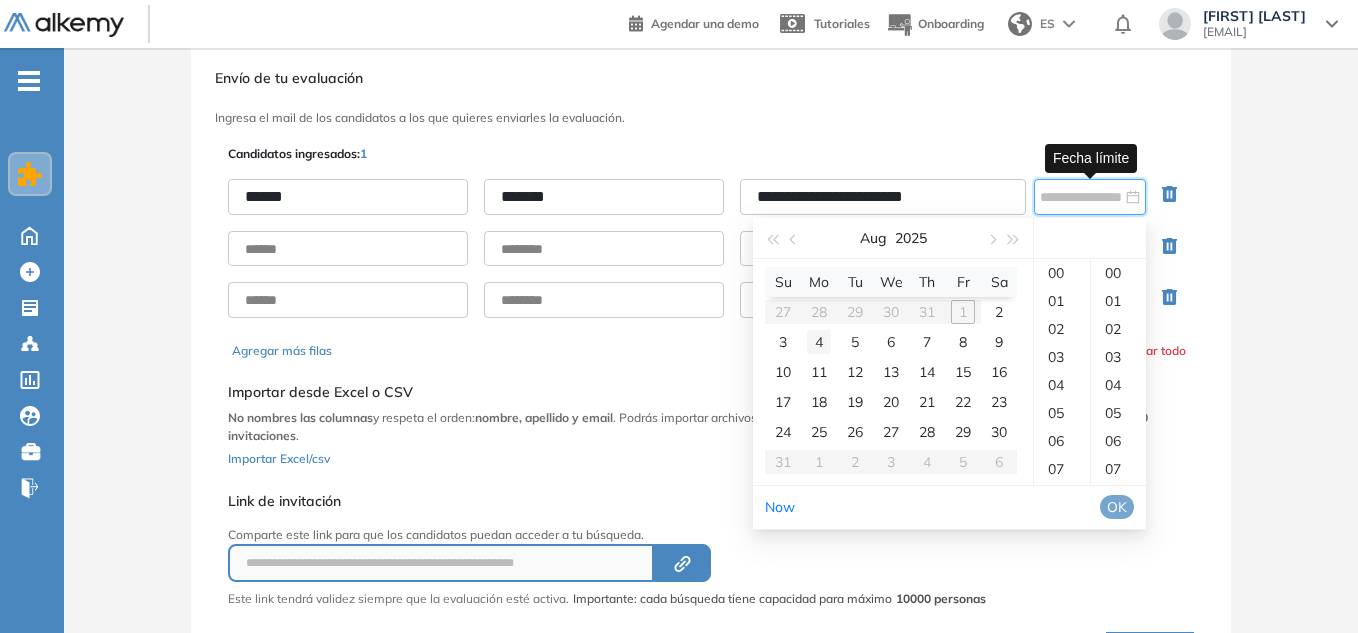 click on "4" at bounding box center [819, 342] 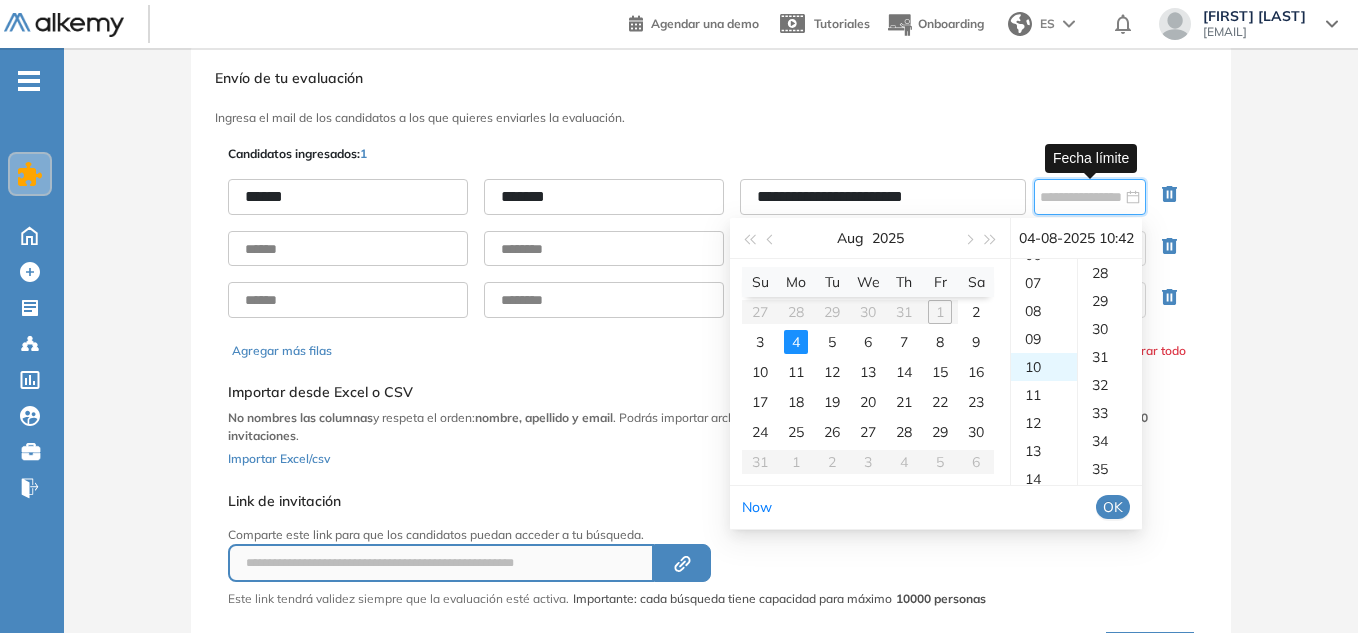 scroll, scrollTop: 280, scrollLeft: 0, axis: vertical 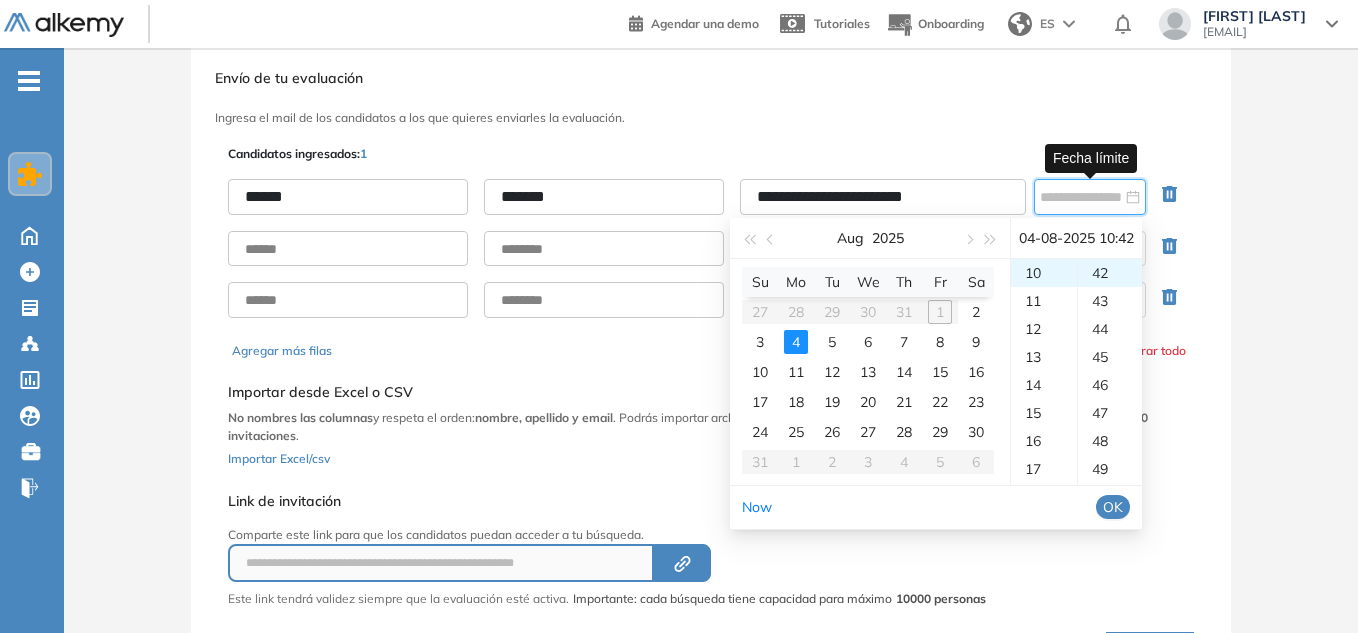 type on "**********" 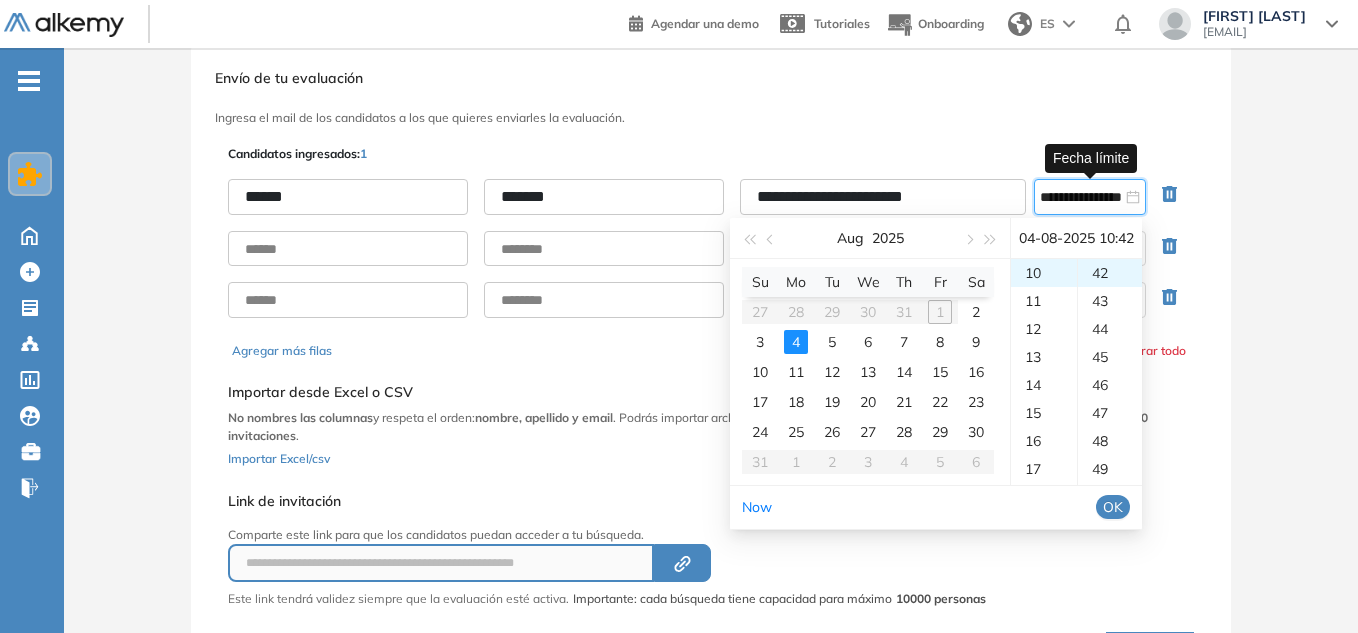 click on "OK" at bounding box center [1113, 507] 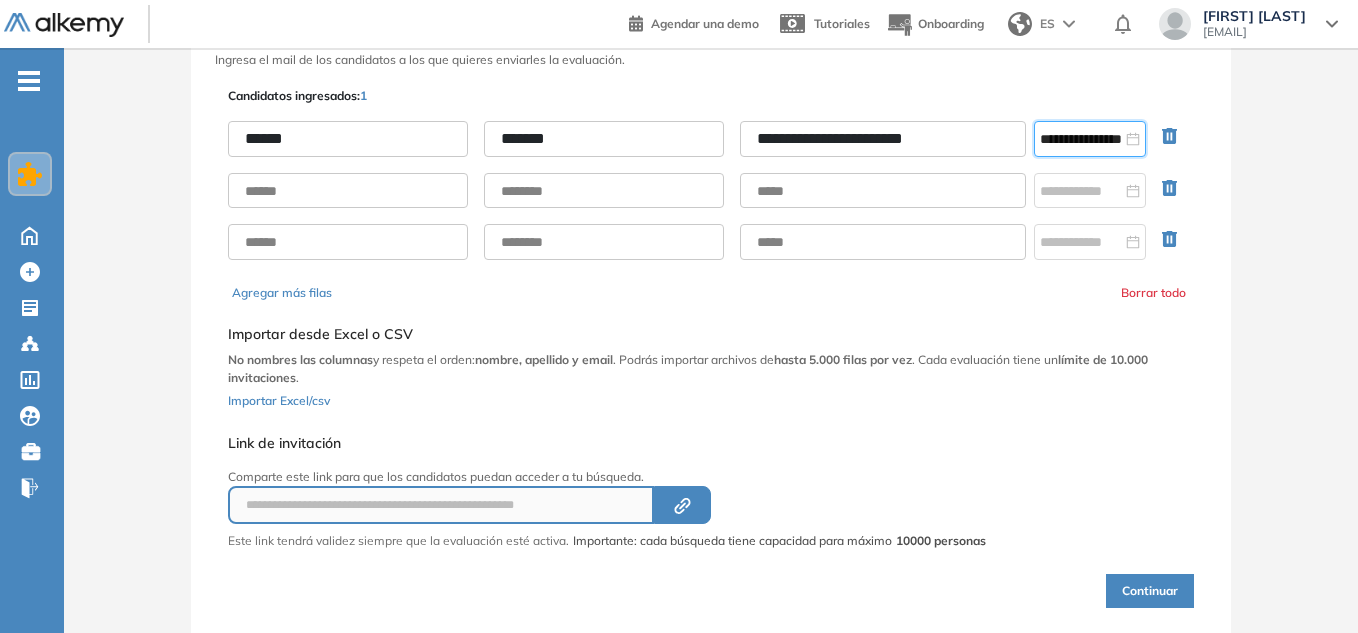 scroll, scrollTop: 159, scrollLeft: 0, axis: vertical 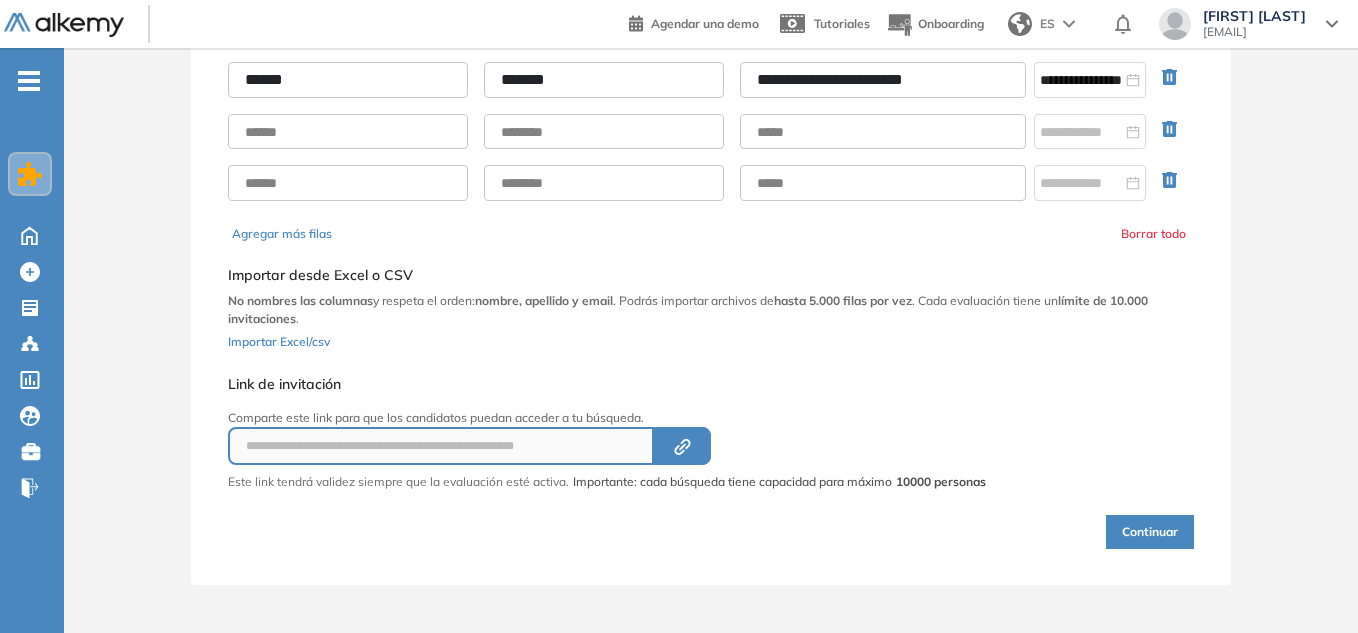 click on "Continuar" at bounding box center [1150, 532] 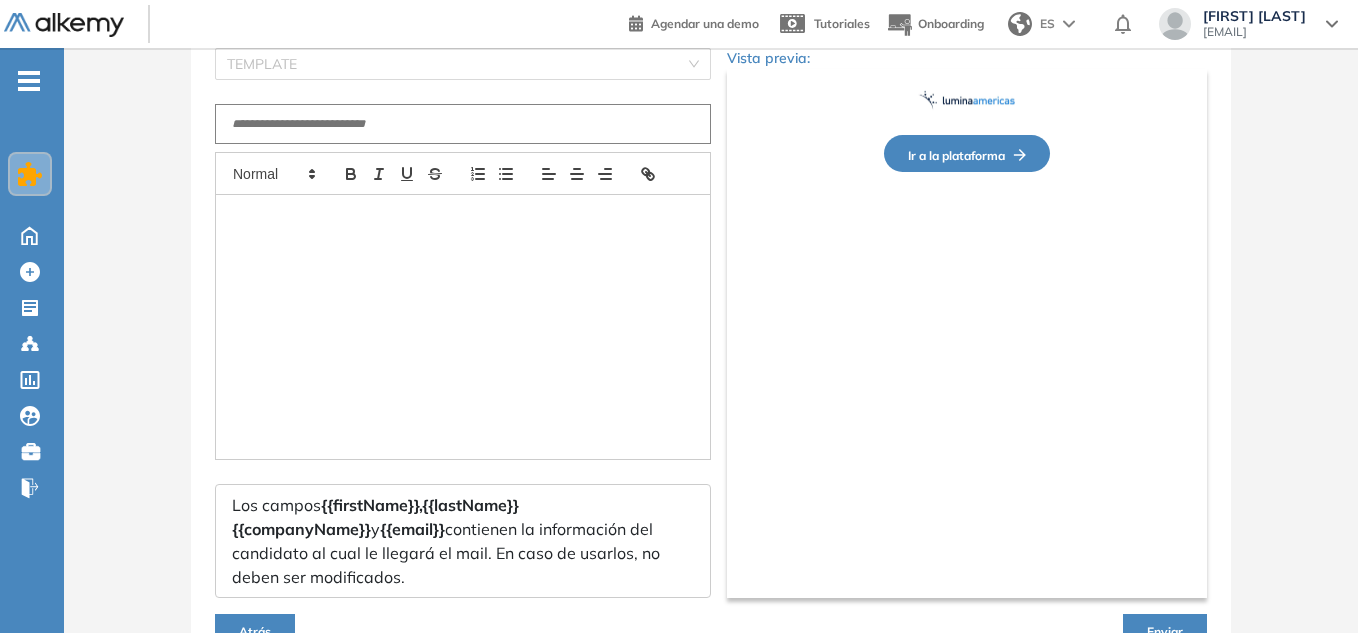 type on "**********" 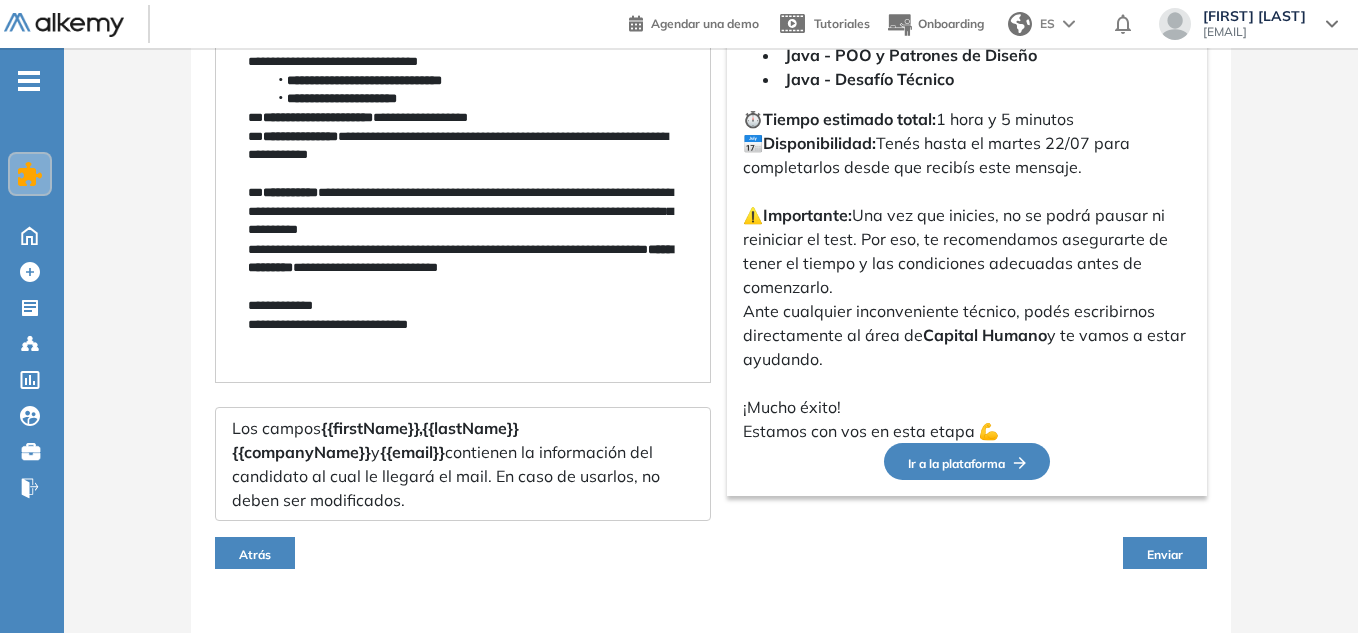 scroll, scrollTop: 453, scrollLeft: 0, axis: vertical 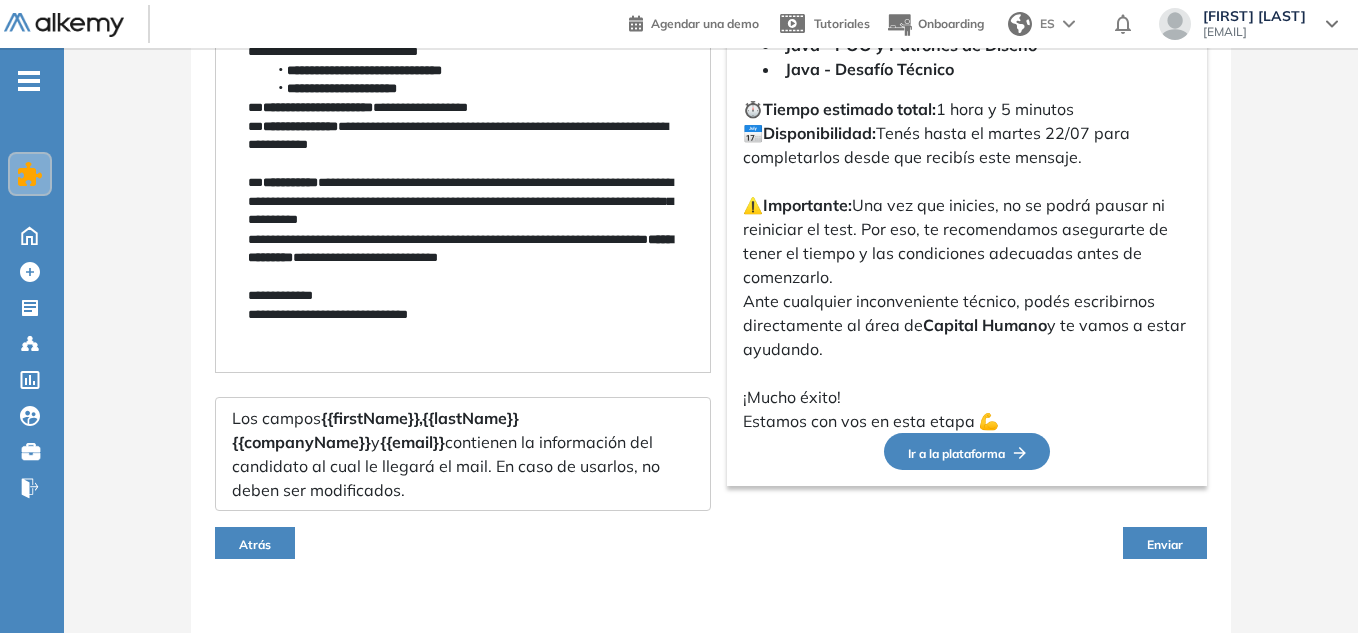 click on "Enviar" at bounding box center (1165, 544) 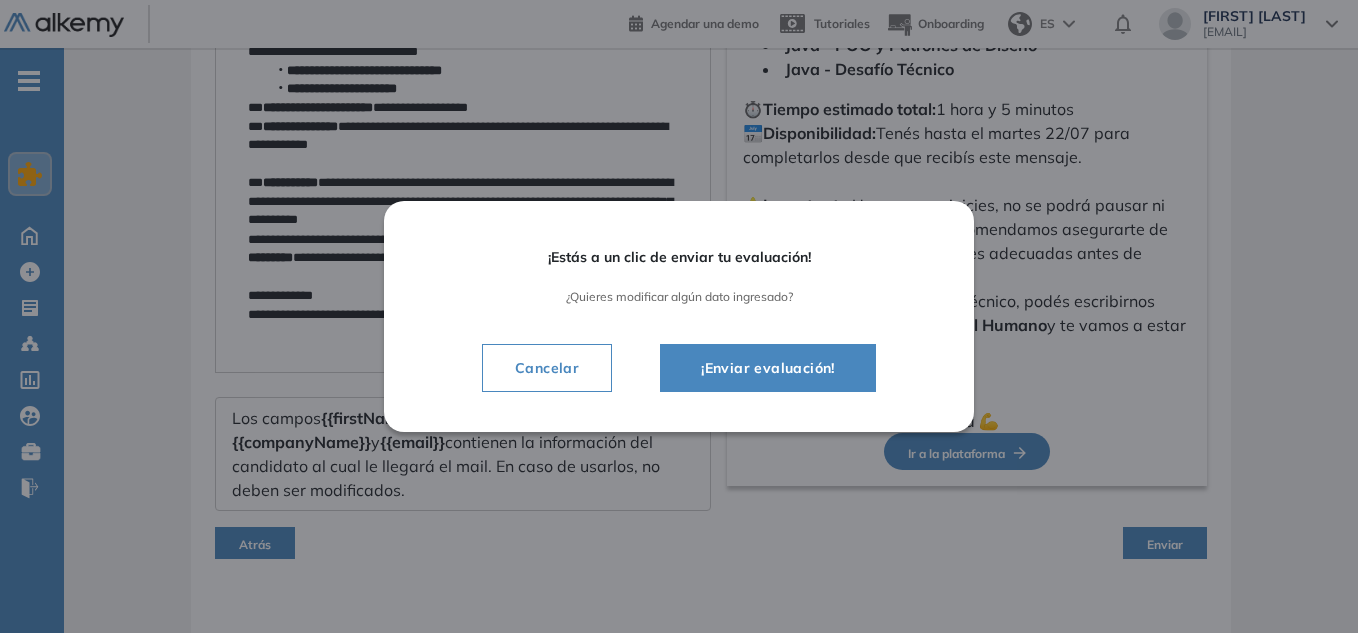 click on "¡Enviar evaluación!" at bounding box center (768, 368) 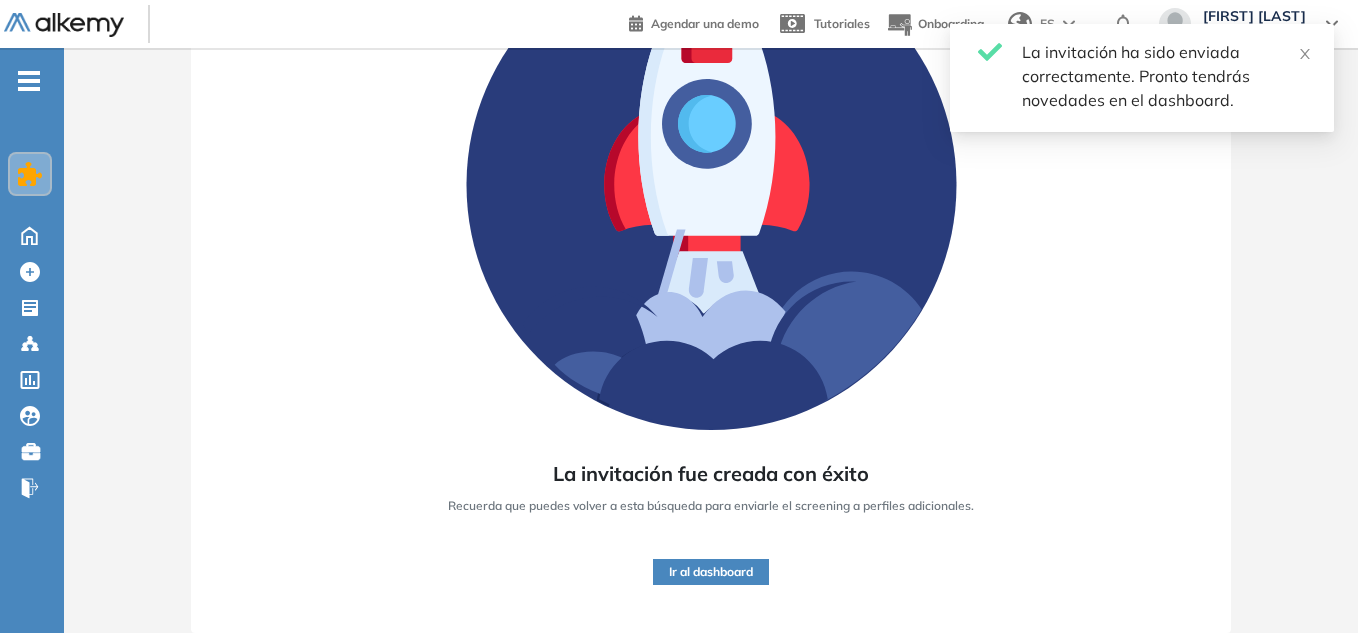 scroll, scrollTop: 249, scrollLeft: 0, axis: vertical 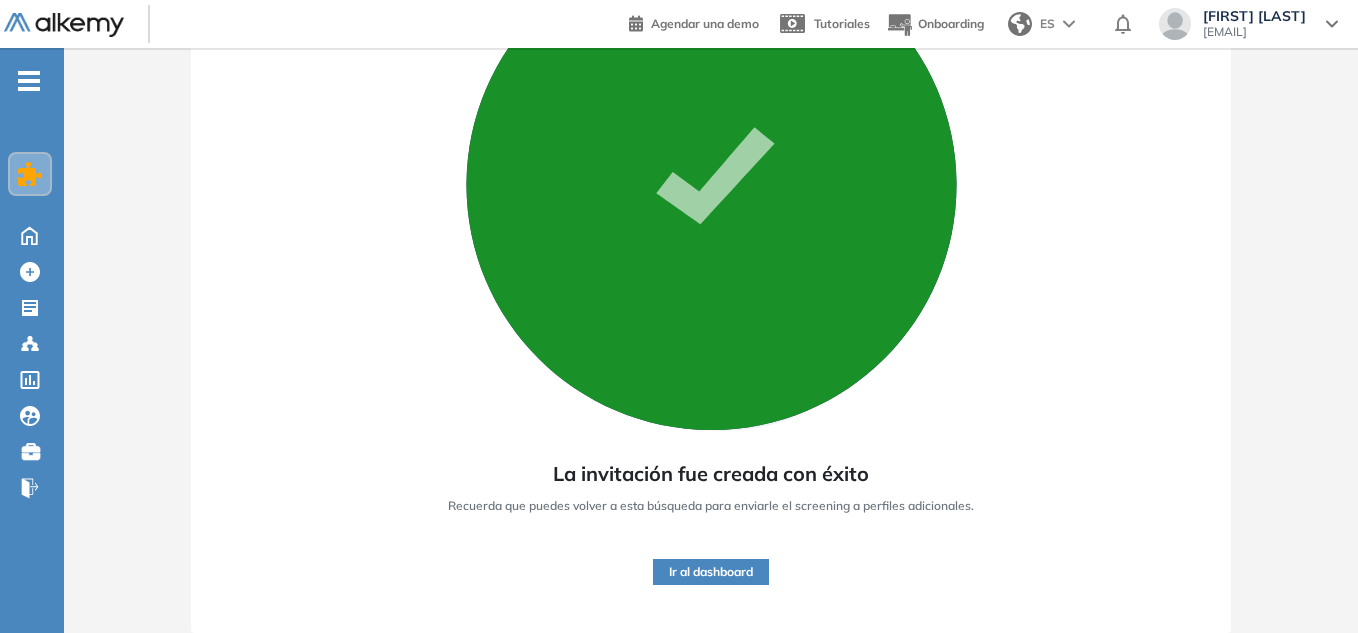 click on "Ir al dashboard" at bounding box center [711, 572] 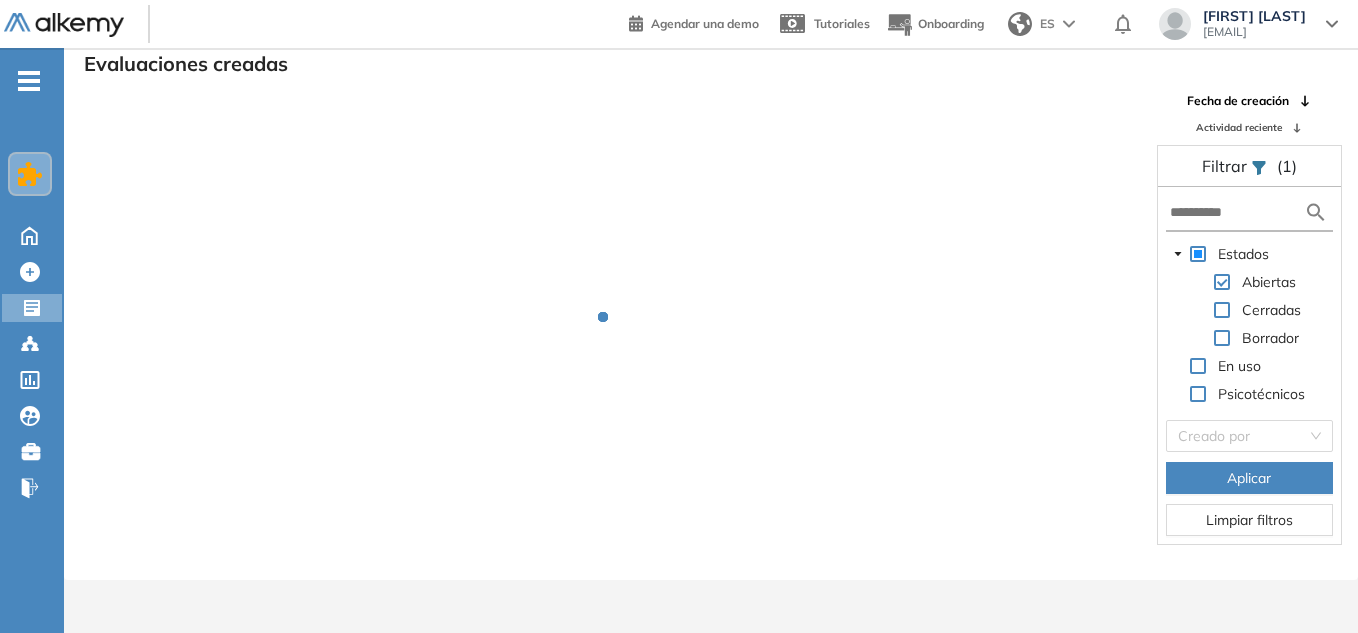 scroll, scrollTop: 48, scrollLeft: 0, axis: vertical 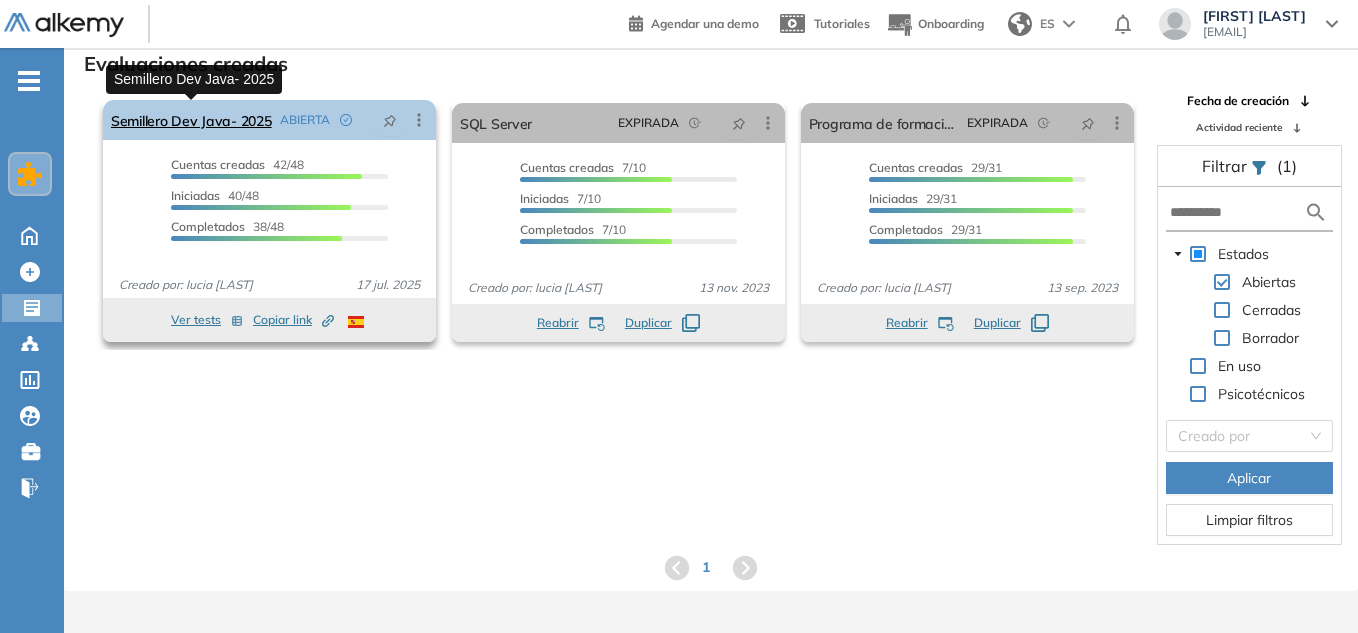 click on "Semillero Dev Java- [YEAR]" at bounding box center (191, 120) 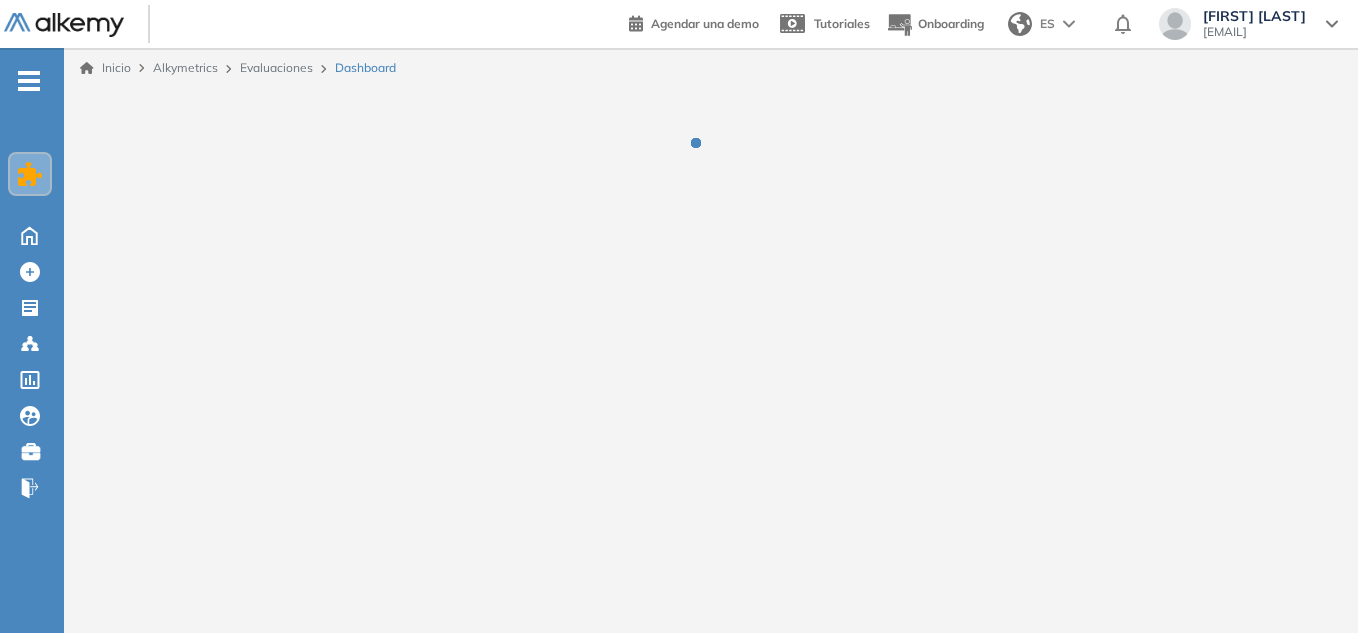 scroll, scrollTop: 0, scrollLeft: 0, axis: both 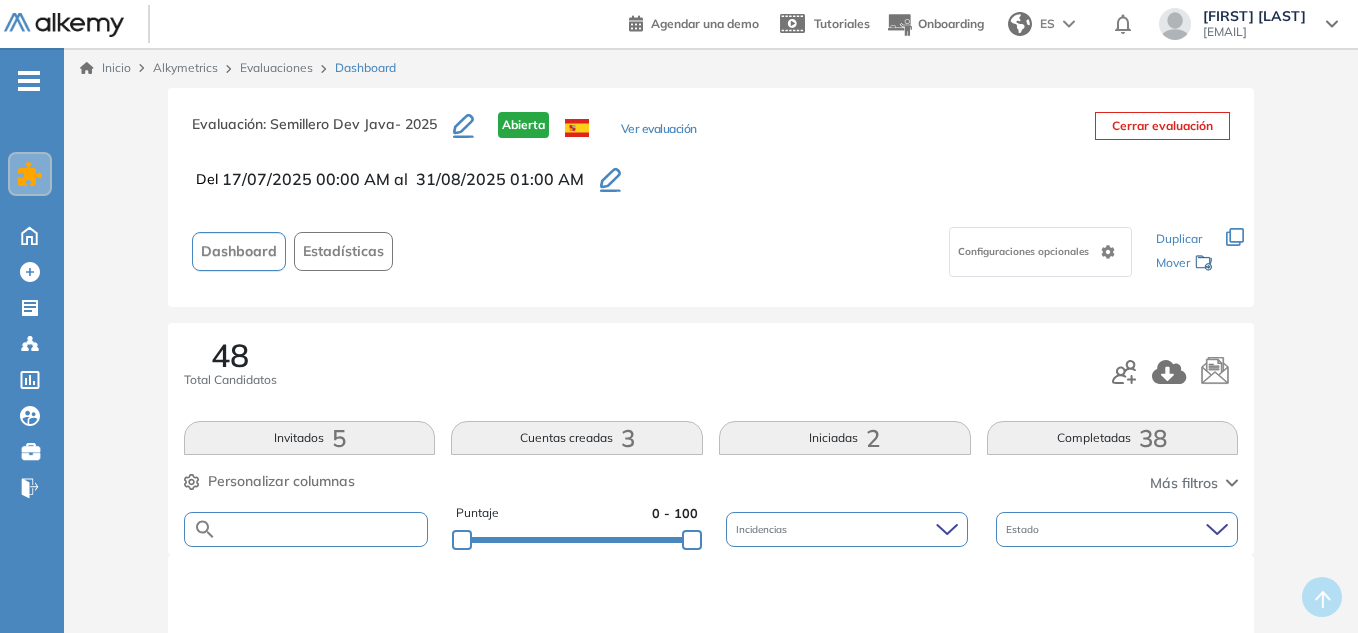 click at bounding box center (322, 529) 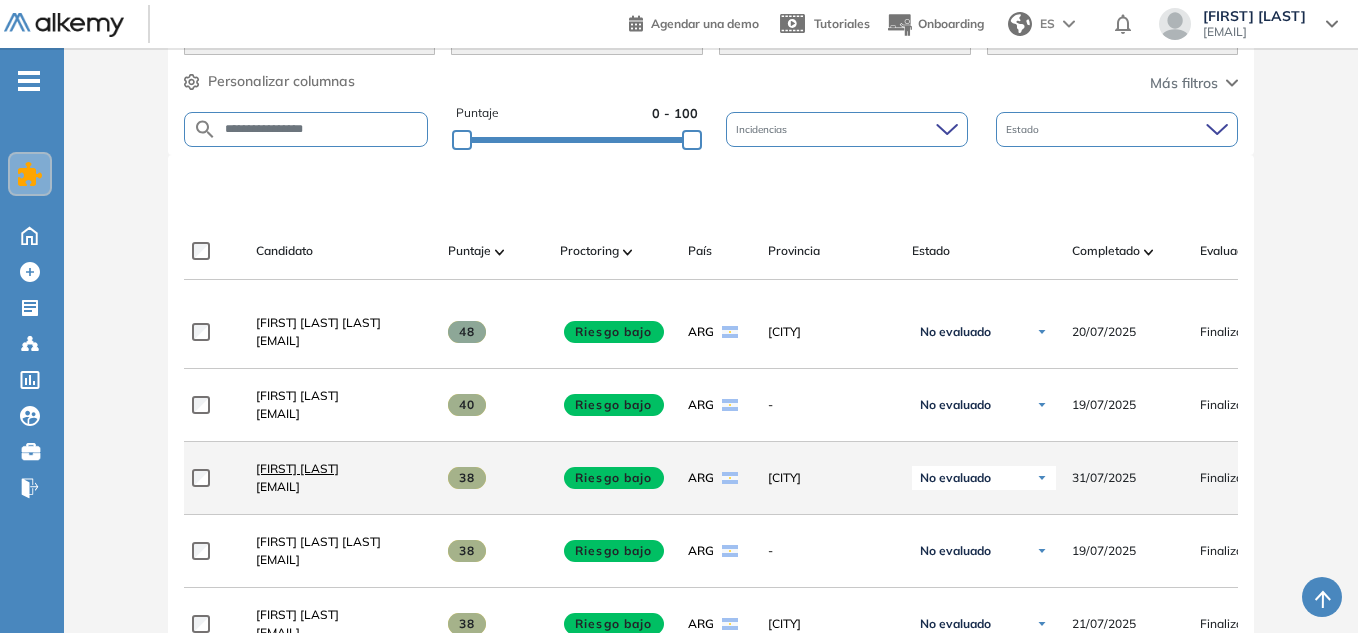 type on "**********" 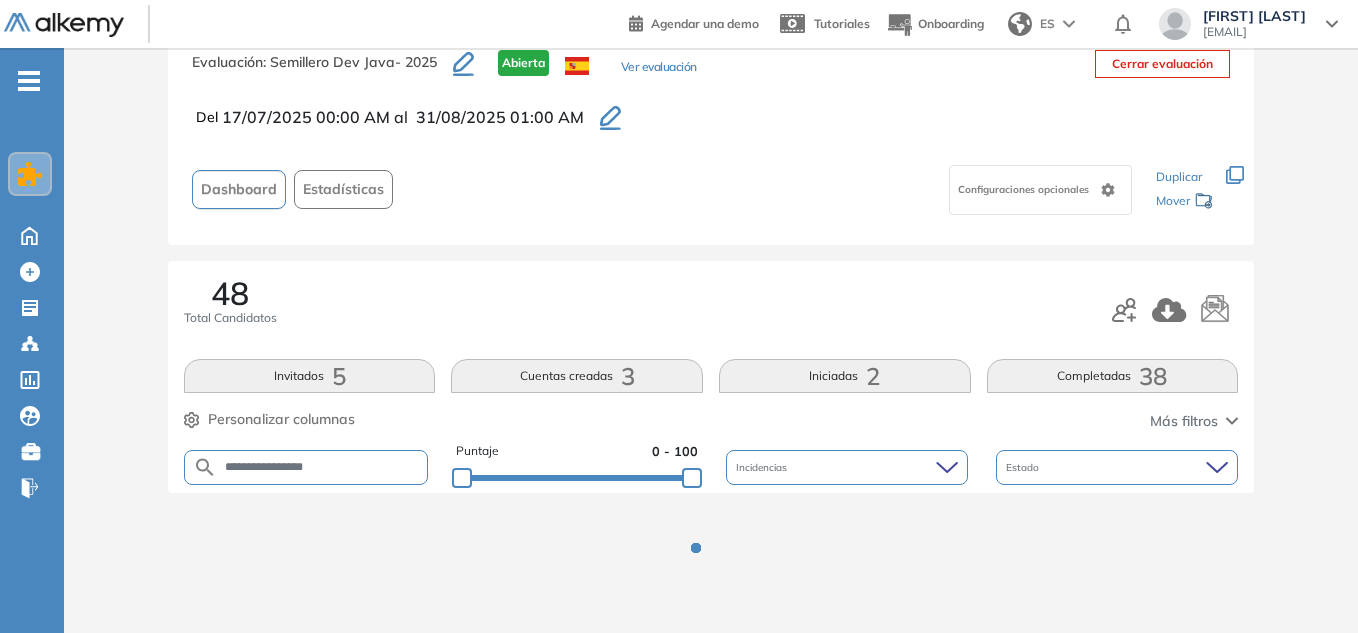scroll, scrollTop: 142, scrollLeft: 0, axis: vertical 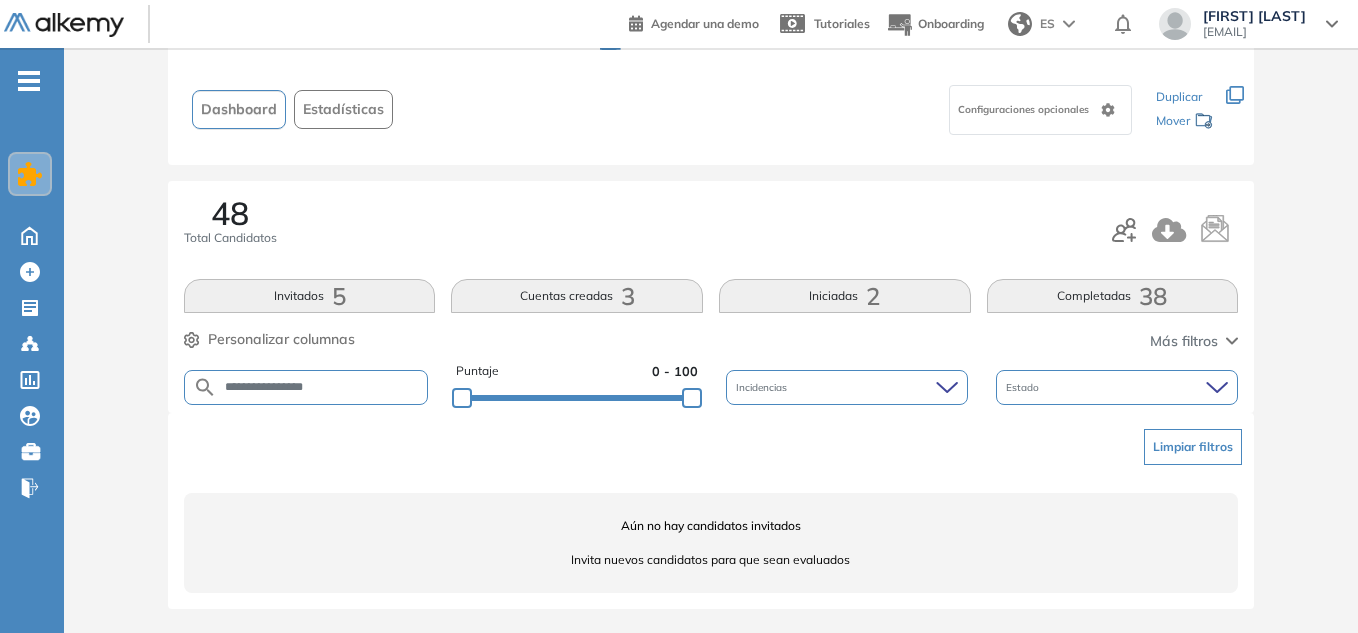 click on "**********" at bounding box center (322, 387) 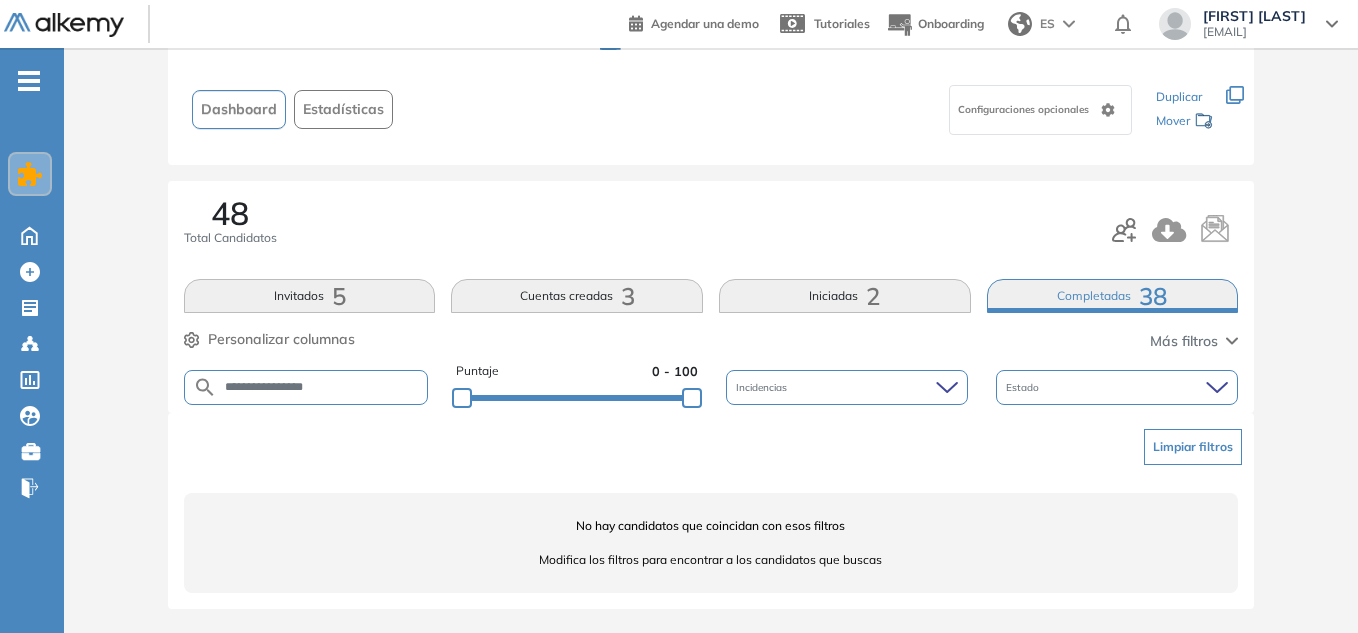 click on "Completadas 38" at bounding box center (1113, 296) 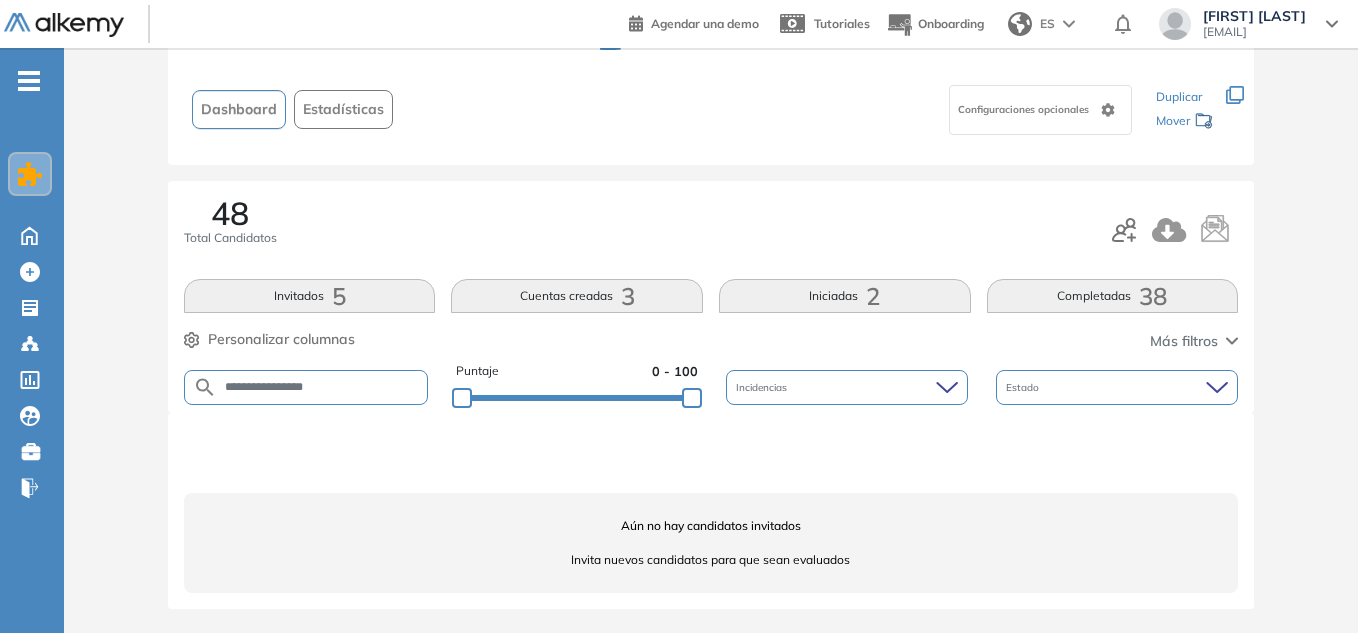 click on "Completadas 38" at bounding box center [1113, 296] 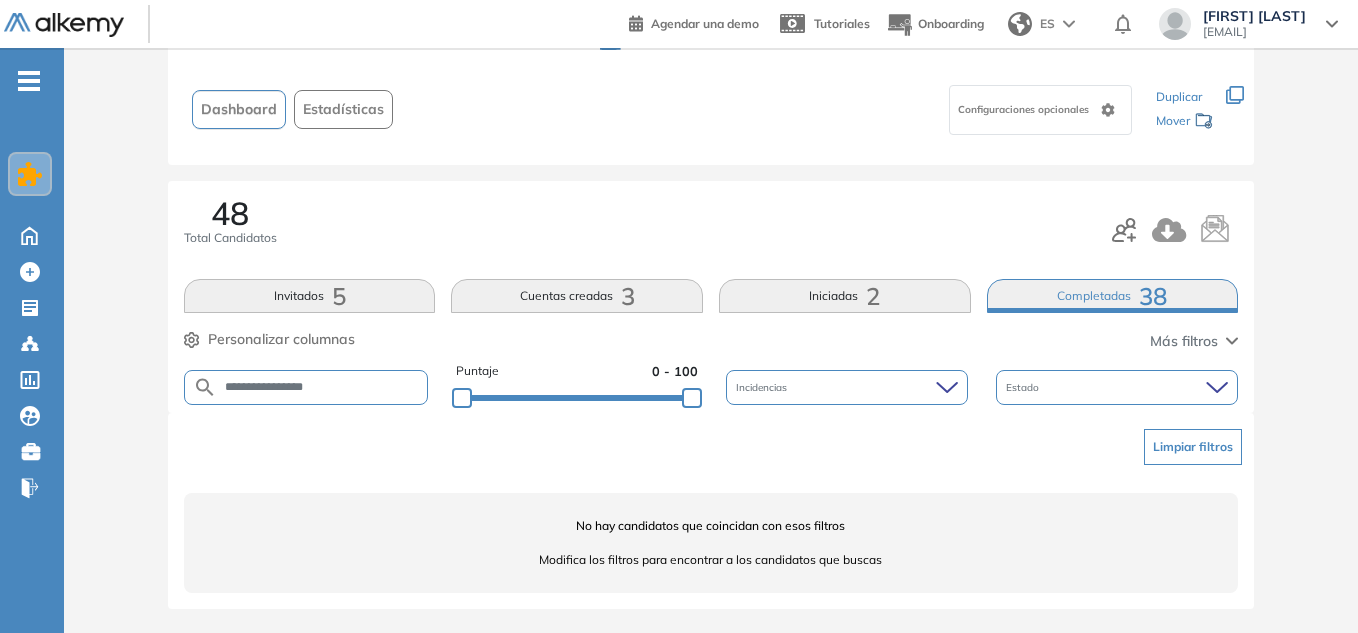 click on "**********" at bounding box center [322, 387] 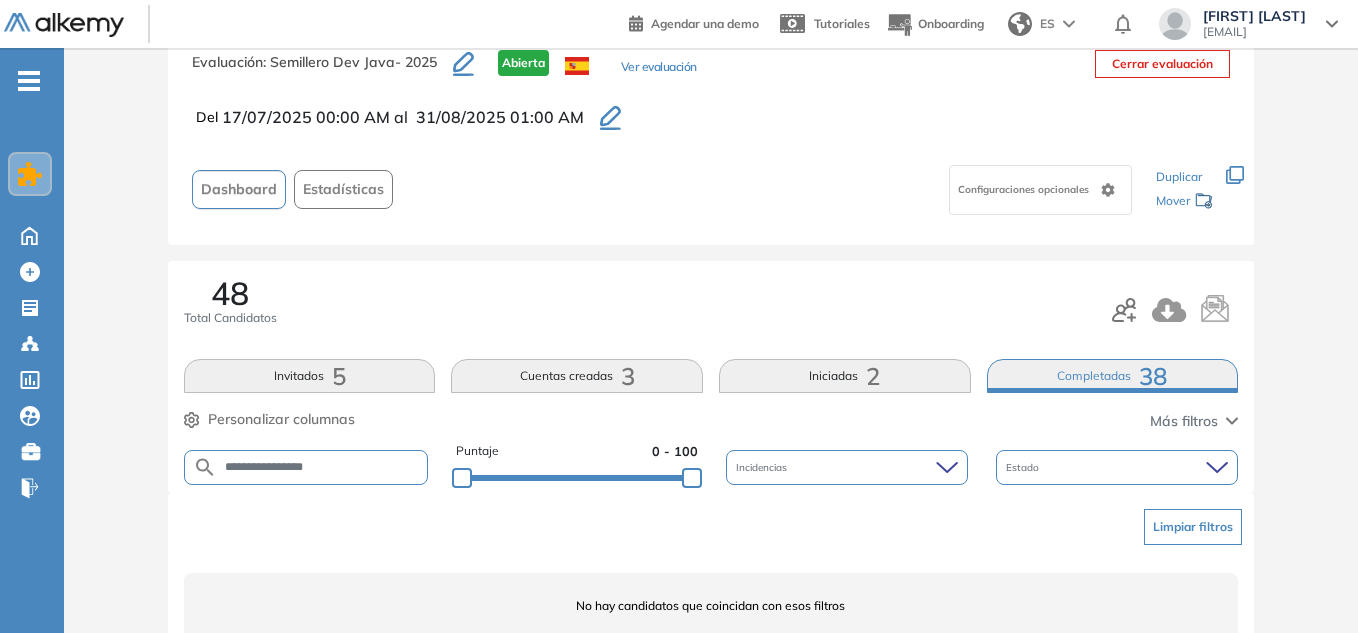 scroll, scrollTop: 142, scrollLeft: 0, axis: vertical 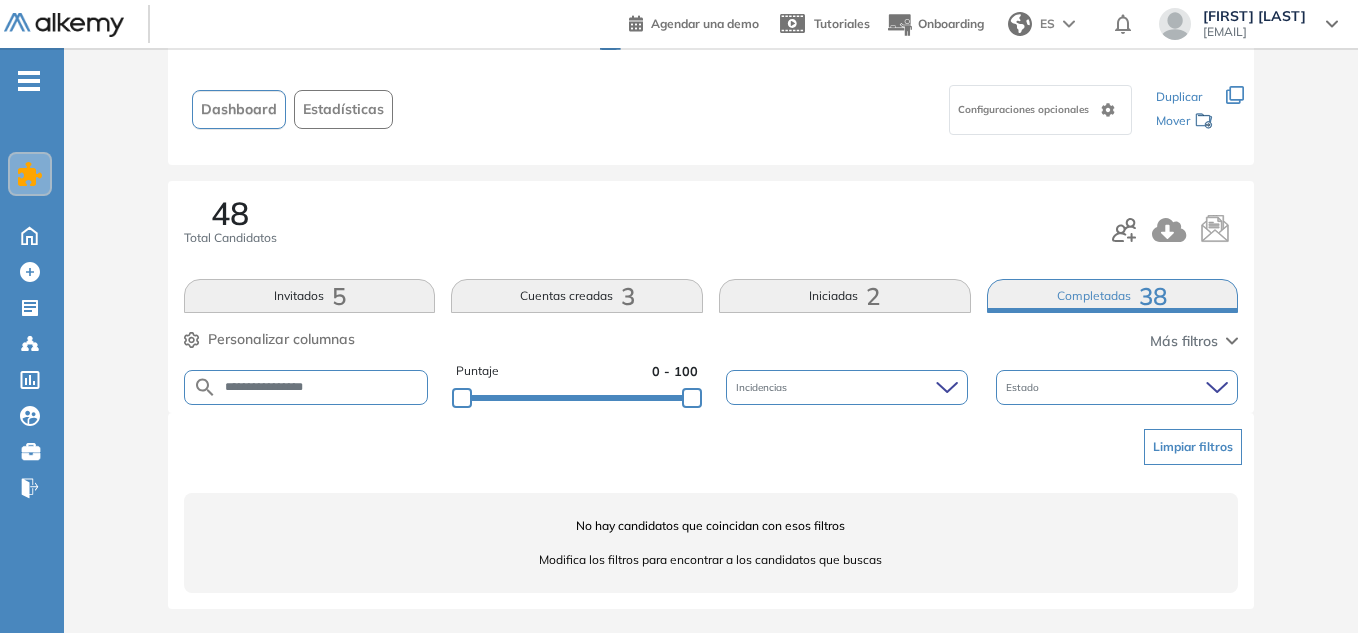 click on "Completadas 38" at bounding box center (1113, 296) 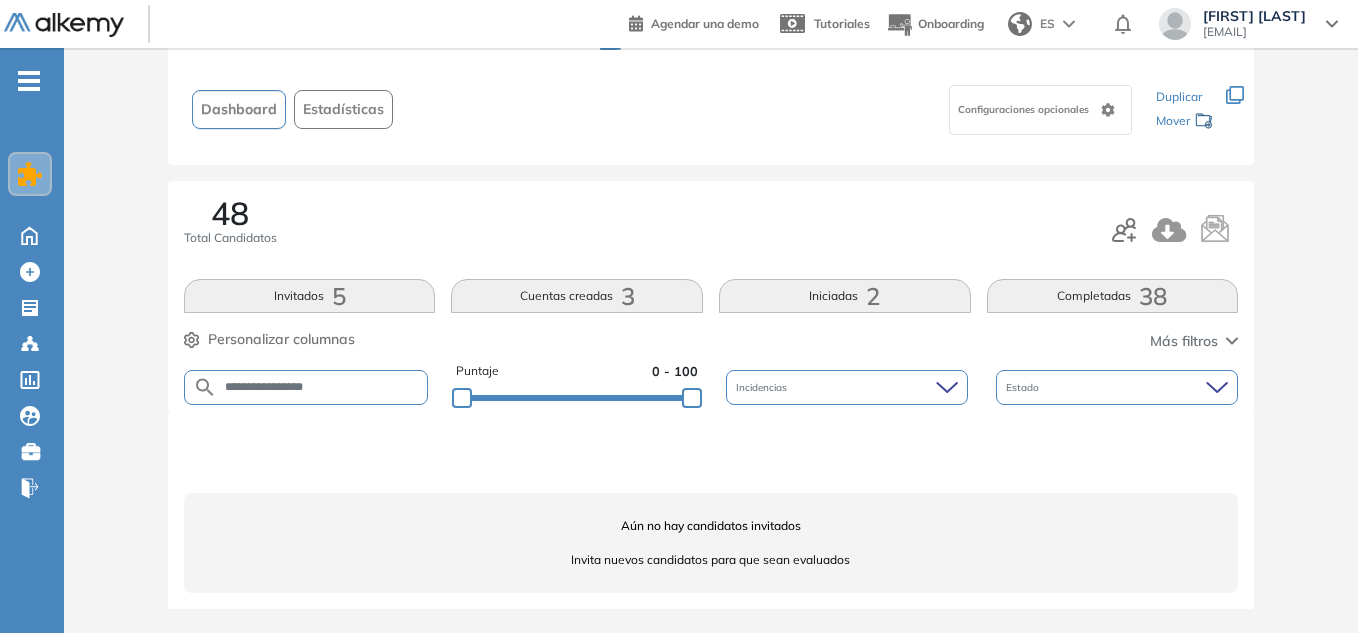 click on "Completadas 38" at bounding box center (1113, 296) 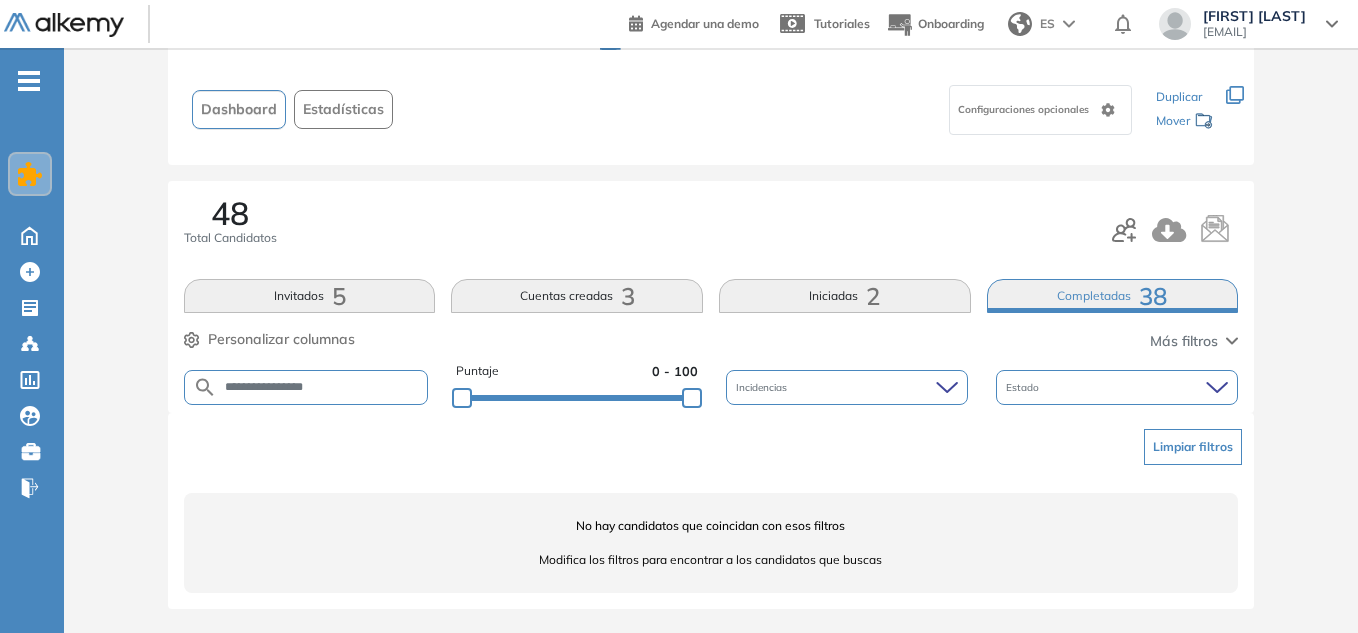 click on "Completadas 38" at bounding box center [1113, 296] 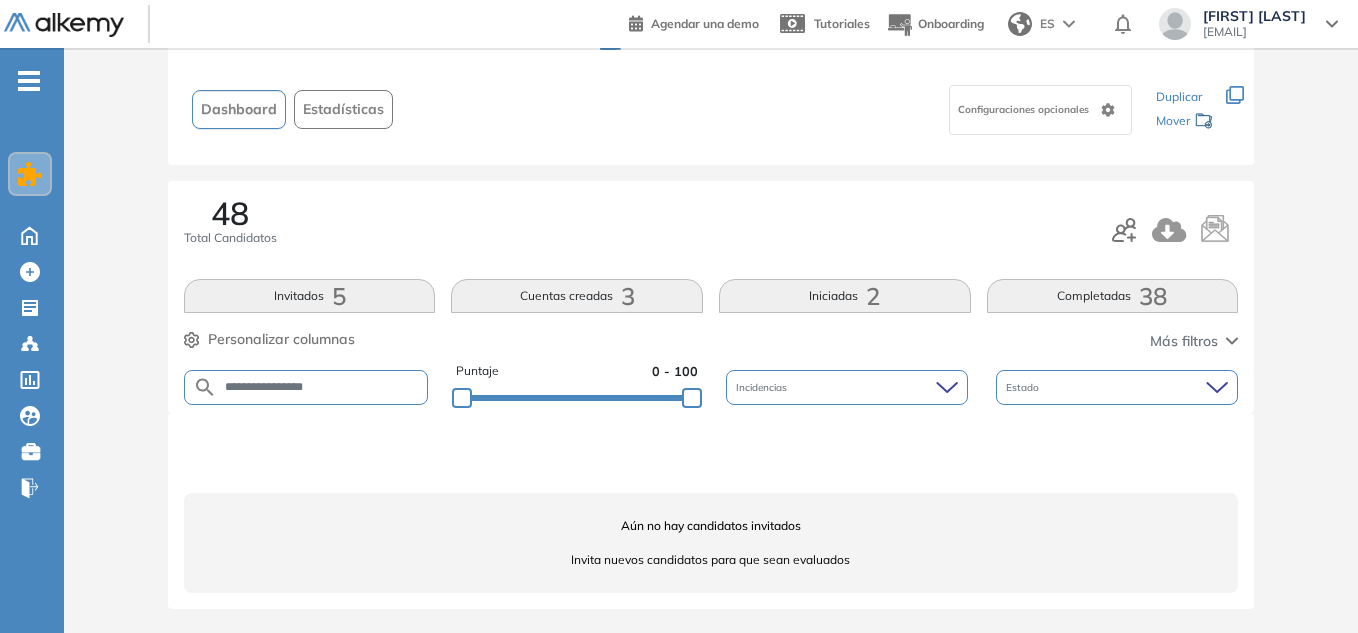 click on "Completadas 38" at bounding box center [1113, 296] 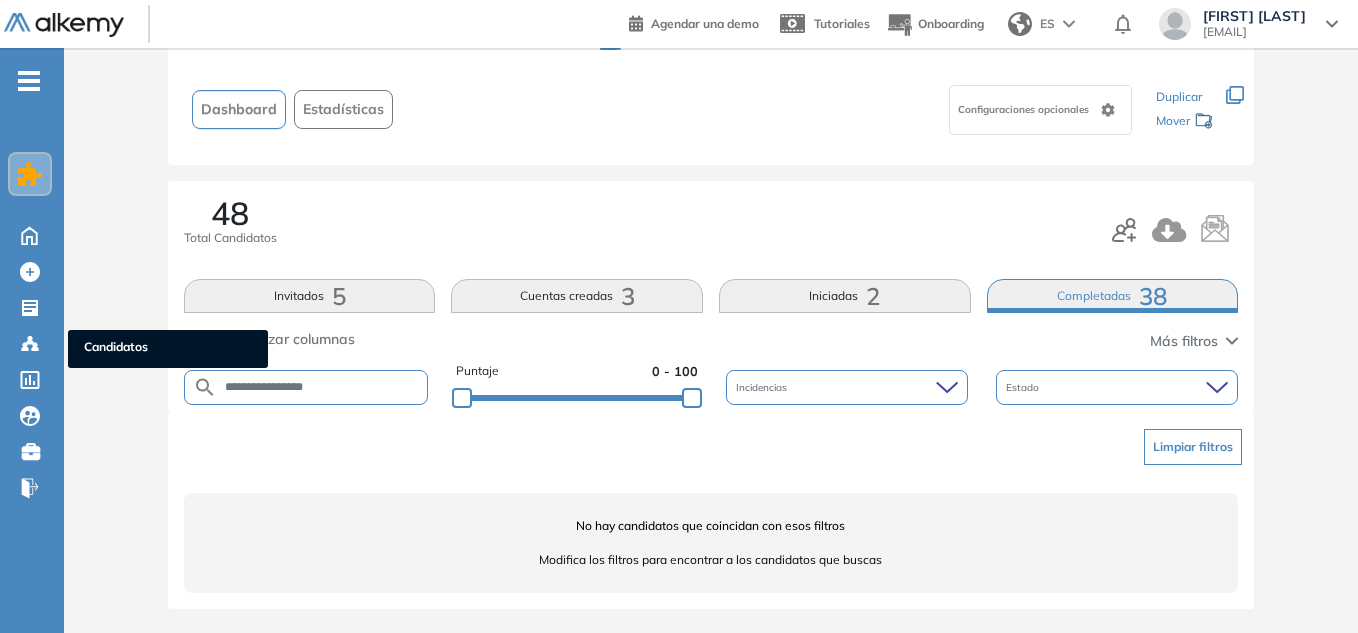 drag, startPoint x: 20, startPoint y: 345, endPoint x: 0, endPoint y: 327, distance: 26.907248 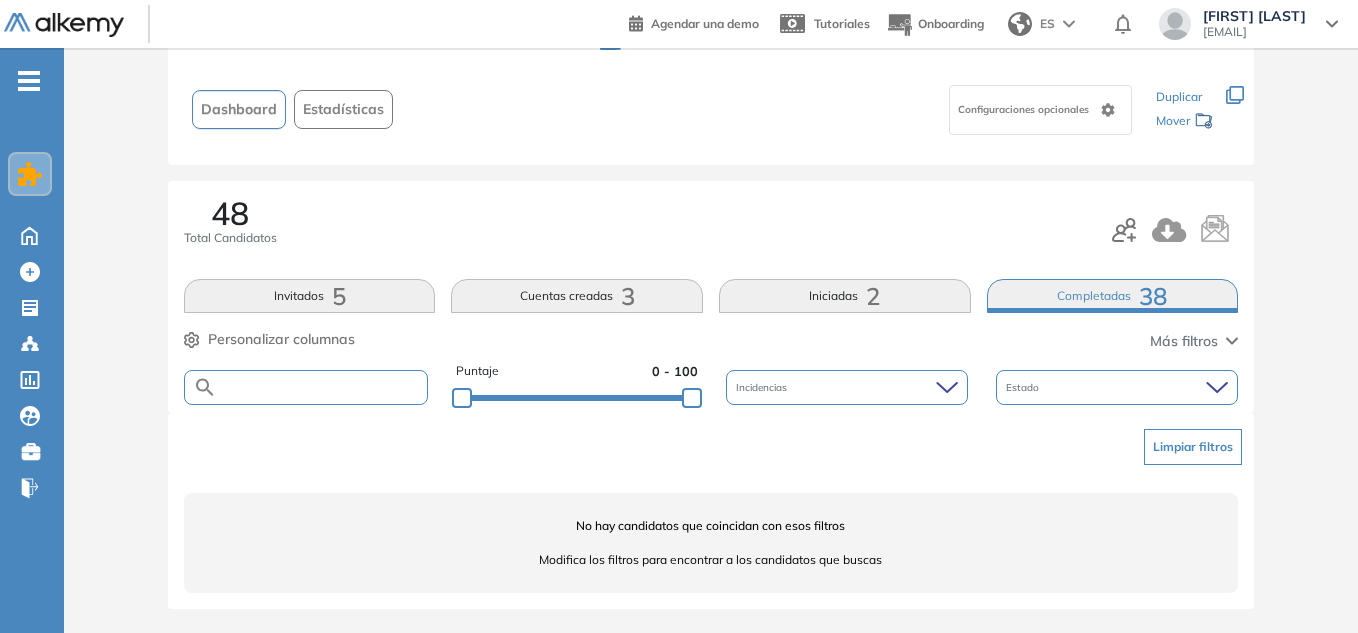 type 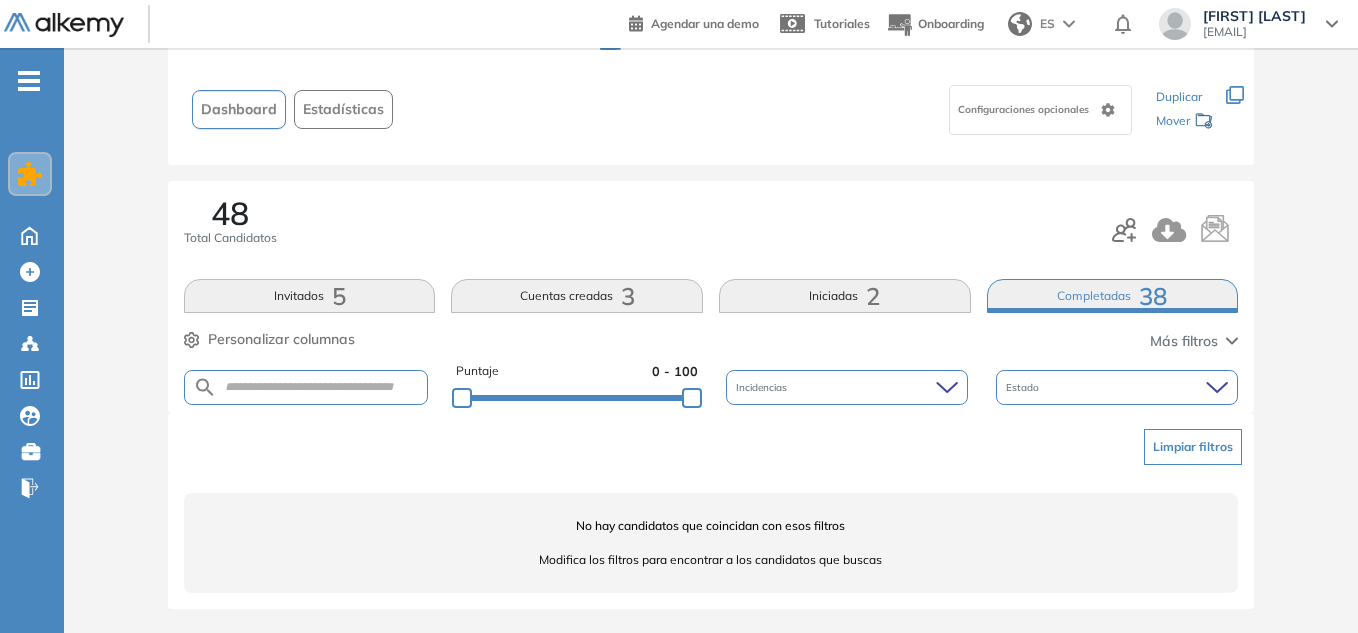 click on "Completadas 38" at bounding box center (1113, 296) 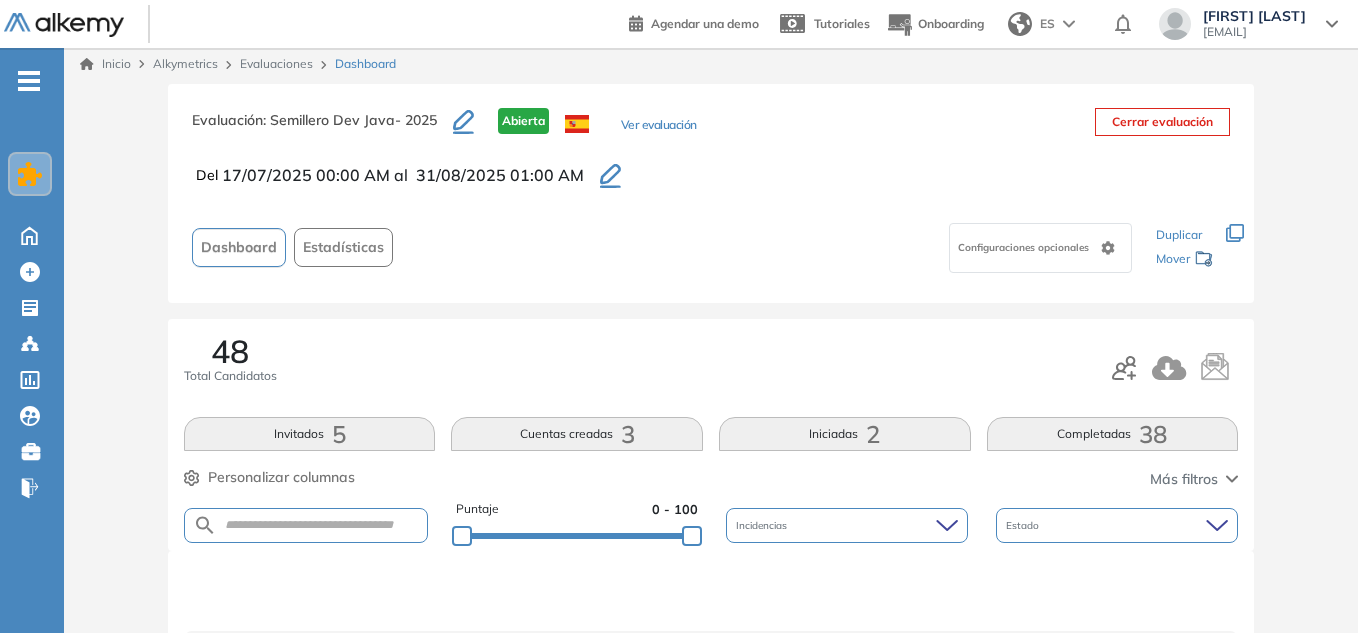 scroll, scrollTop: 0, scrollLeft: 0, axis: both 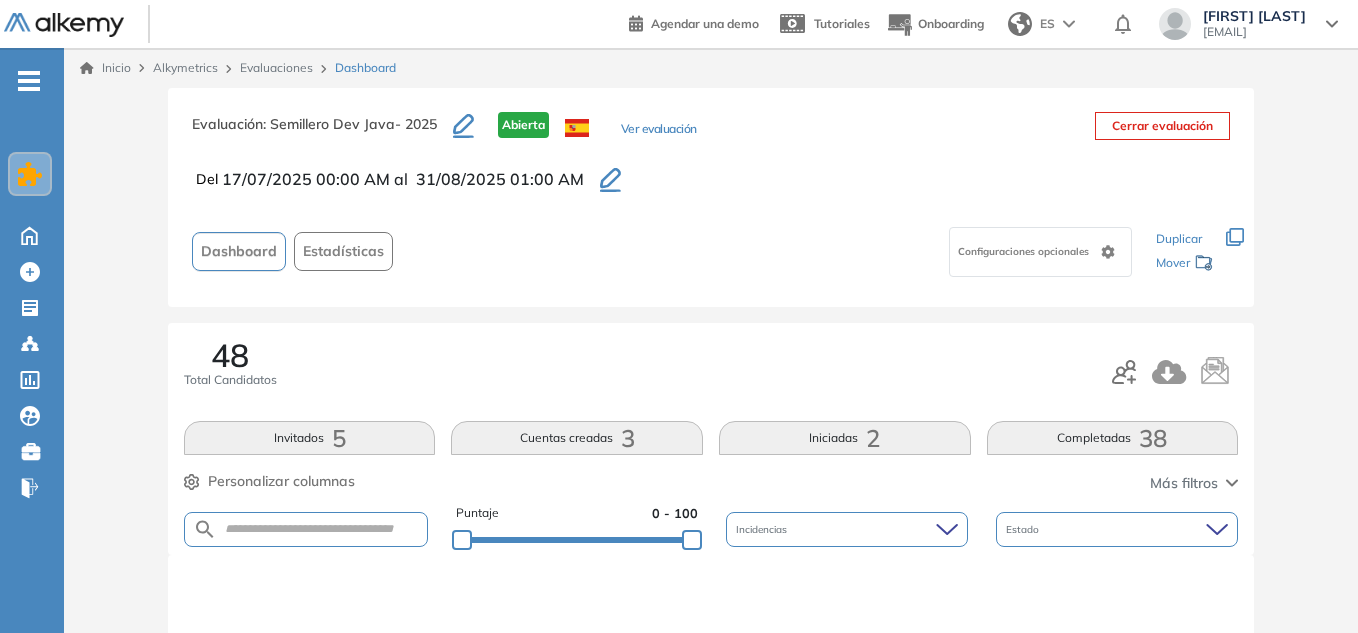 click on "Cuentas creadas 3" at bounding box center (577, 438) 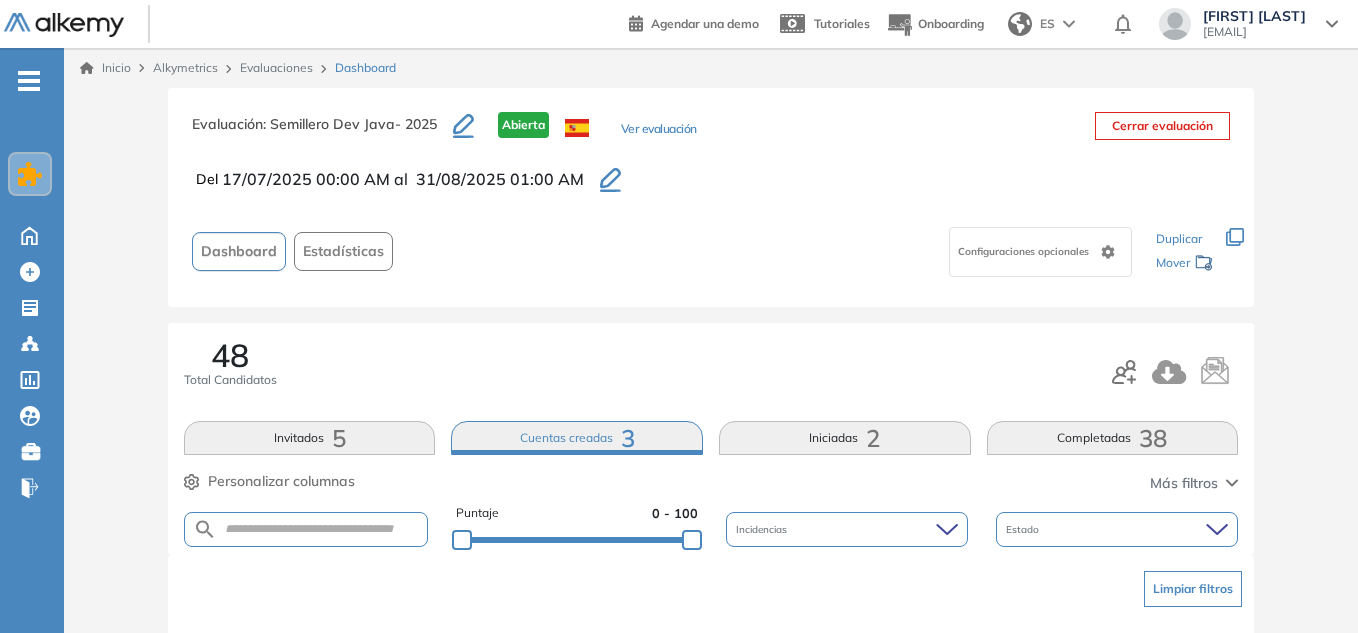 click on "Cuentas creadas 3" at bounding box center [577, 438] 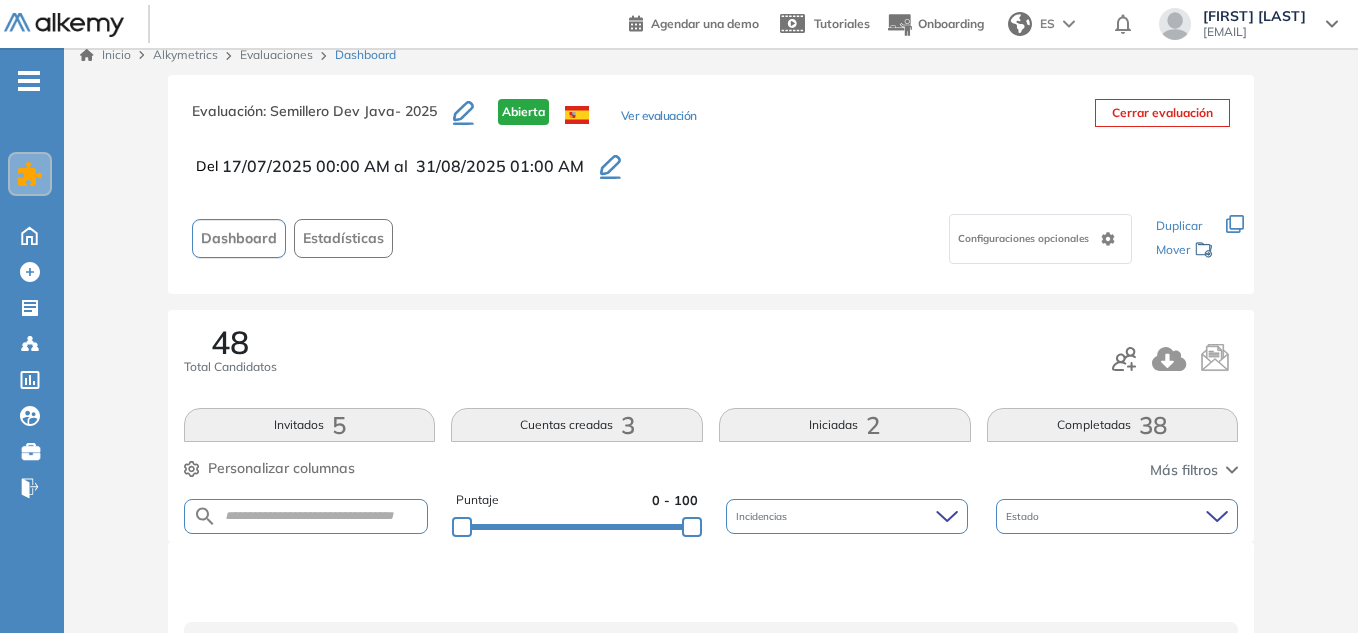 scroll, scrollTop: 142, scrollLeft: 0, axis: vertical 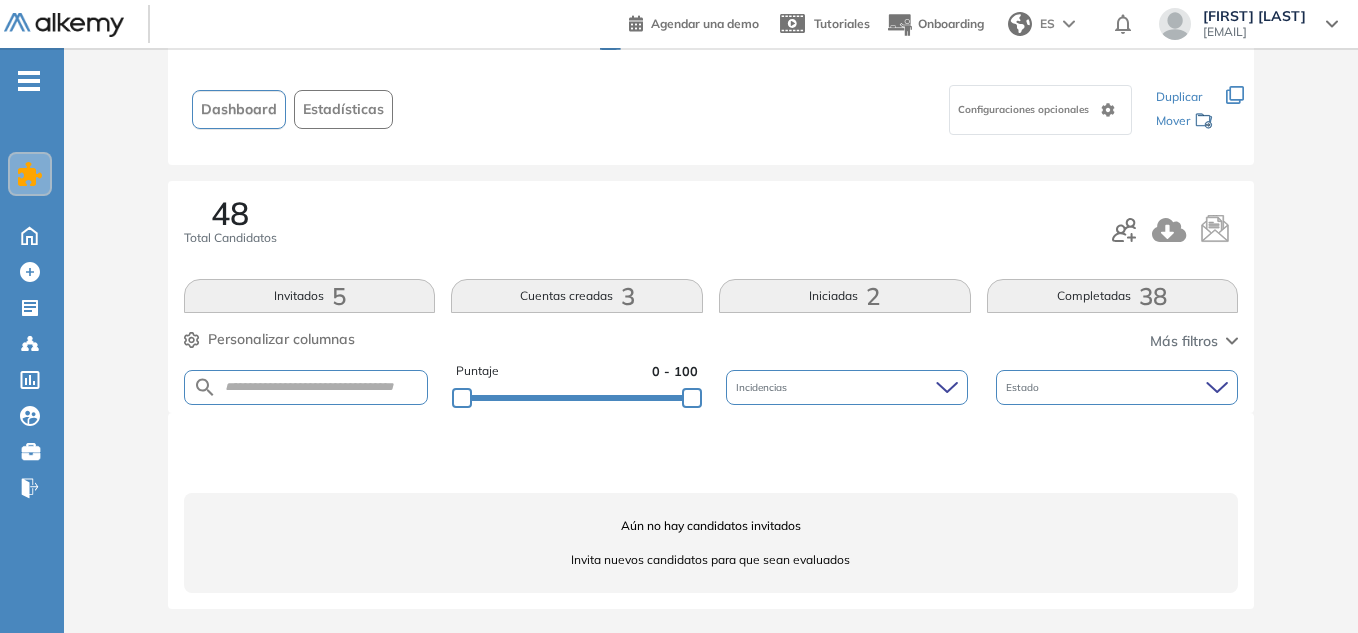 click on "Cuentas creadas 3" at bounding box center [577, 296] 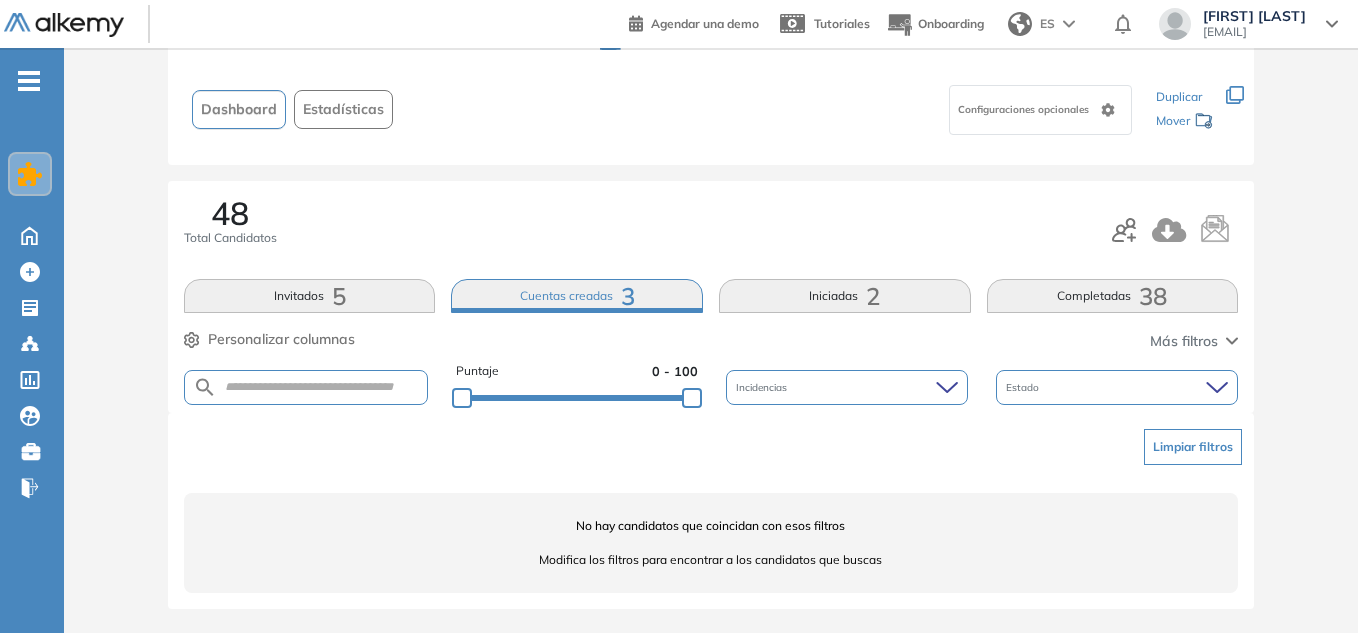 click on "Invitados 5" at bounding box center [310, 296] 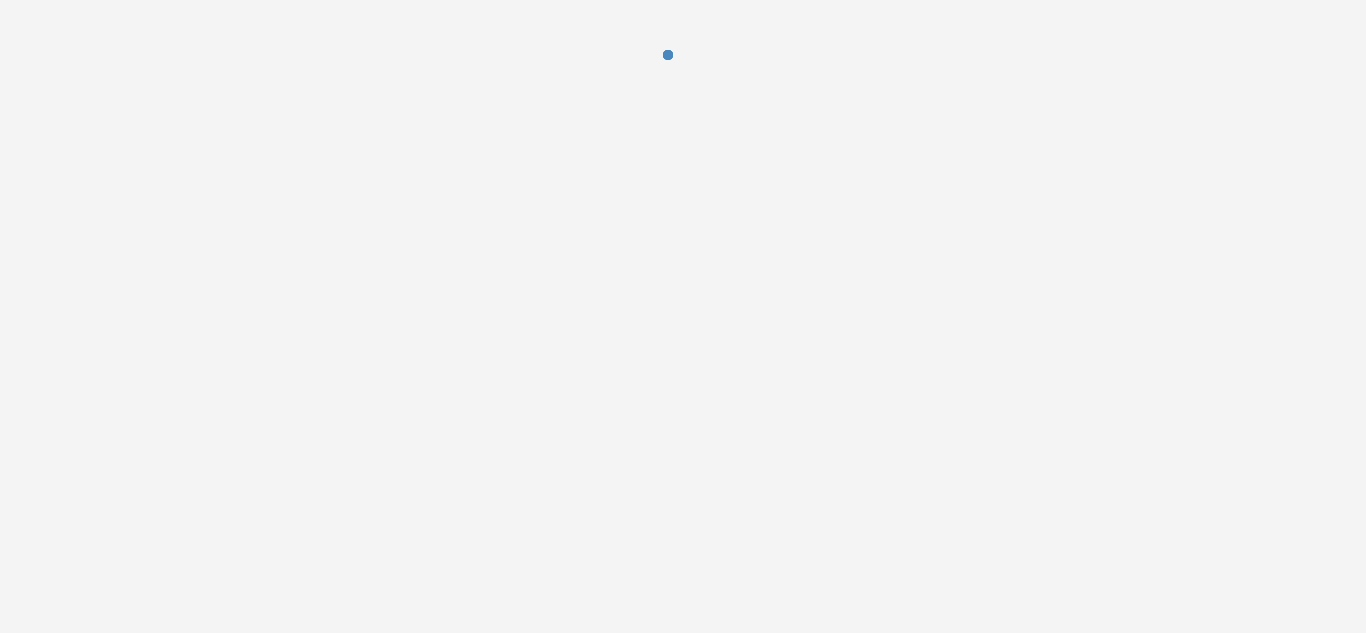 scroll, scrollTop: 0, scrollLeft: 0, axis: both 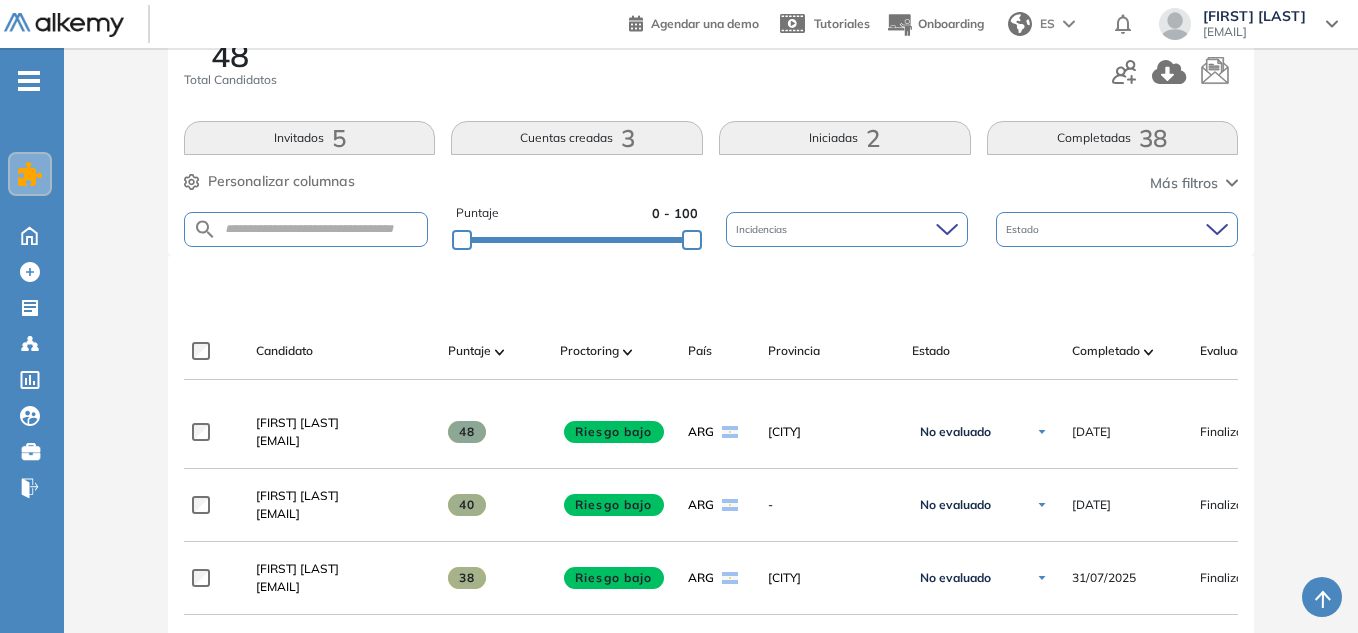 click on "Completadas 38" at bounding box center (1113, 138) 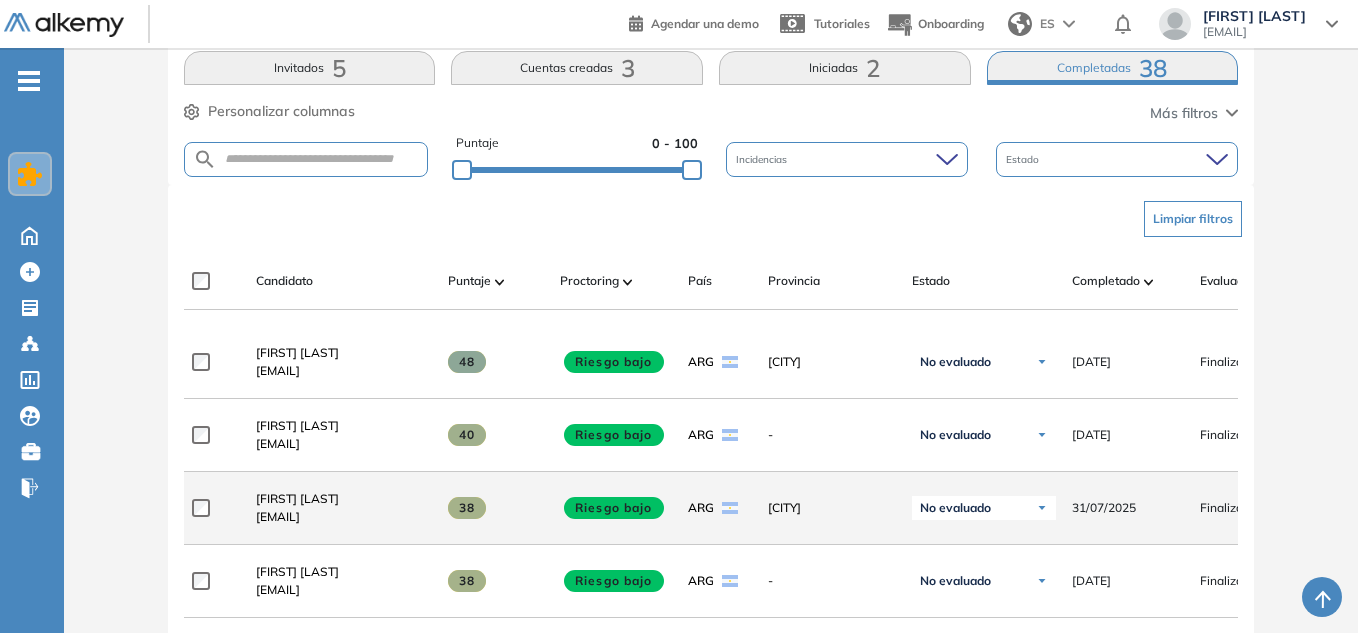 scroll, scrollTop: 400, scrollLeft: 0, axis: vertical 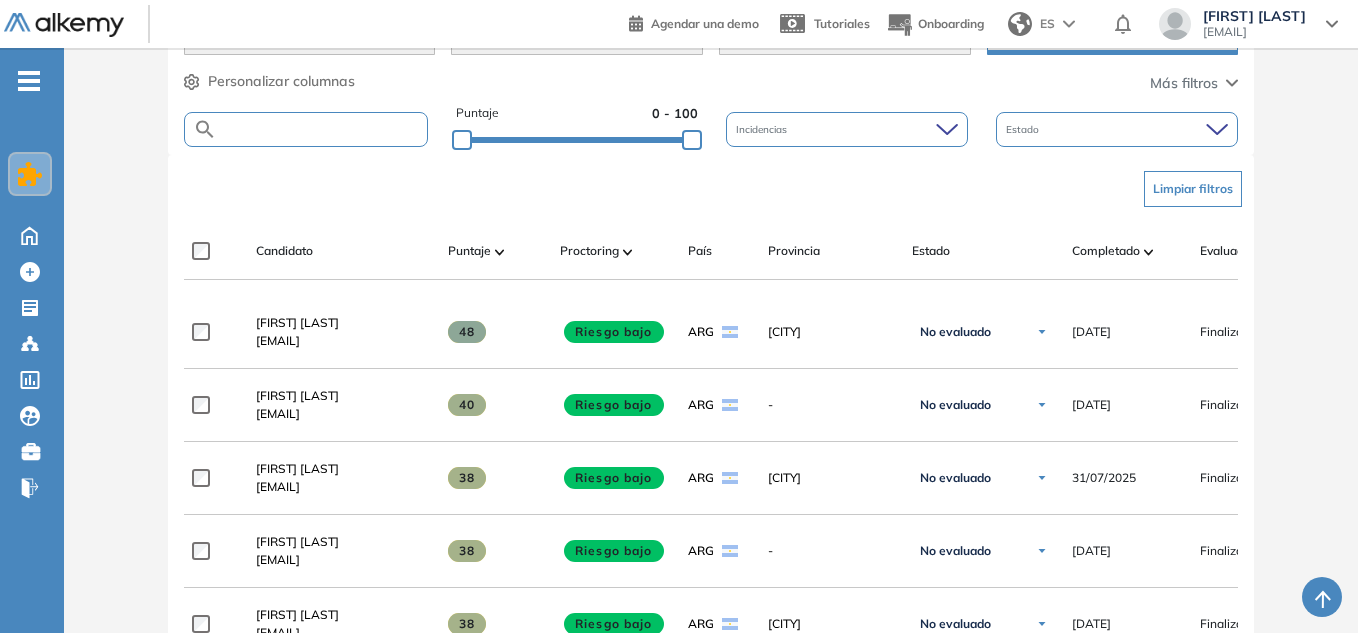 click at bounding box center [322, 129] 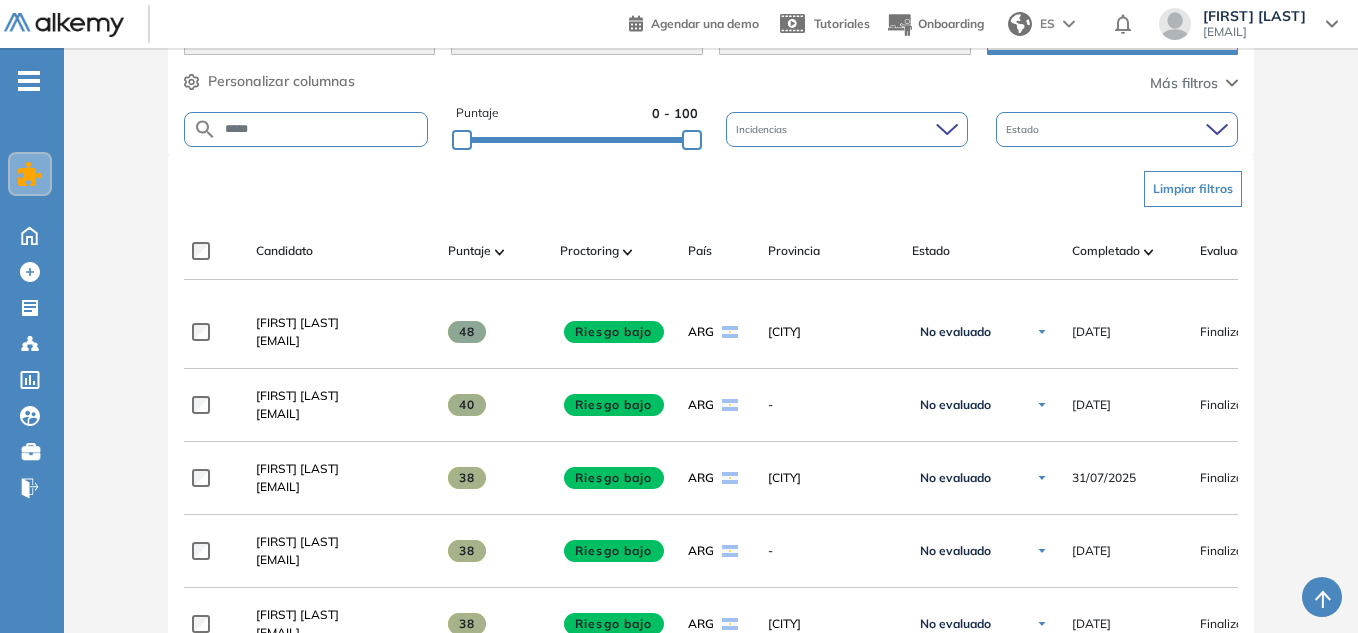 type on "*****" 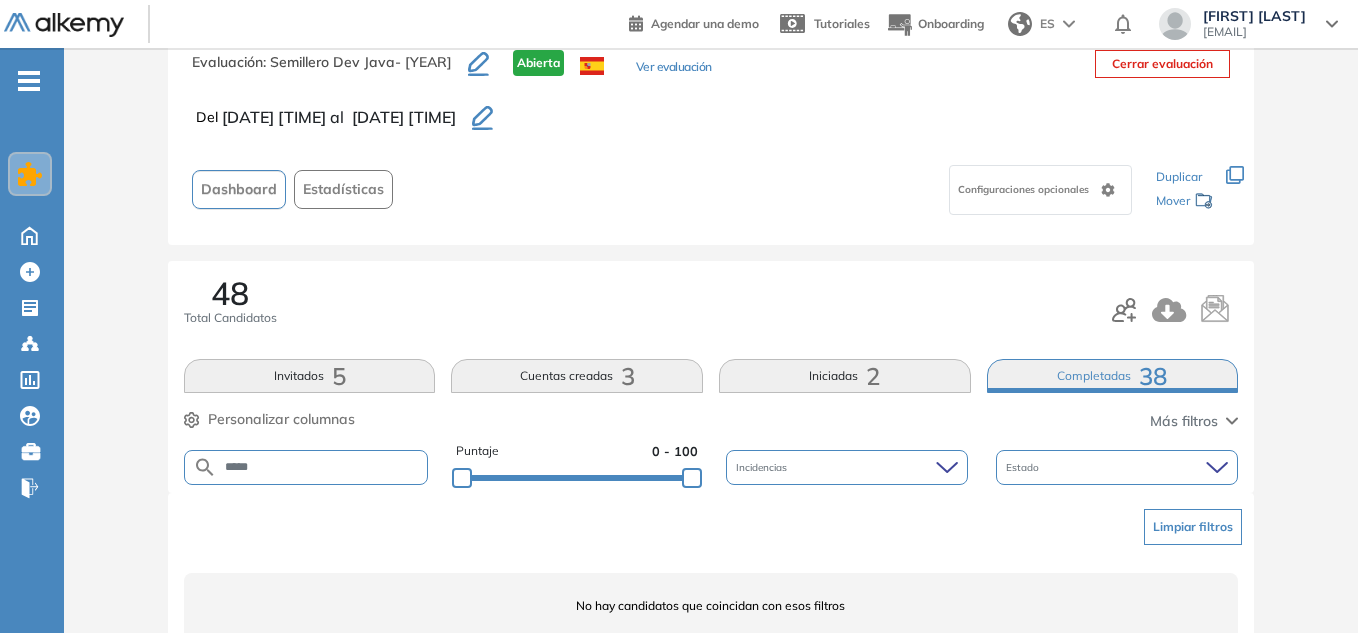 scroll, scrollTop: 142, scrollLeft: 0, axis: vertical 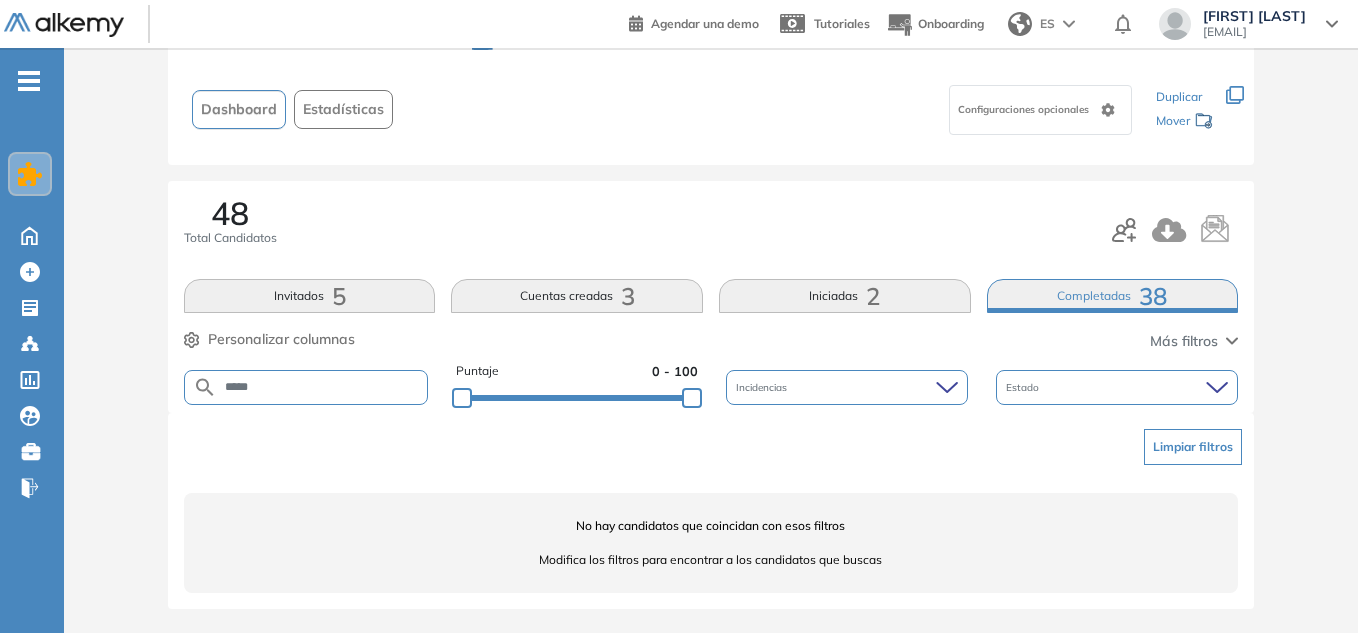 drag, startPoint x: 240, startPoint y: 376, endPoint x: 1, endPoint y: 304, distance: 249.6097 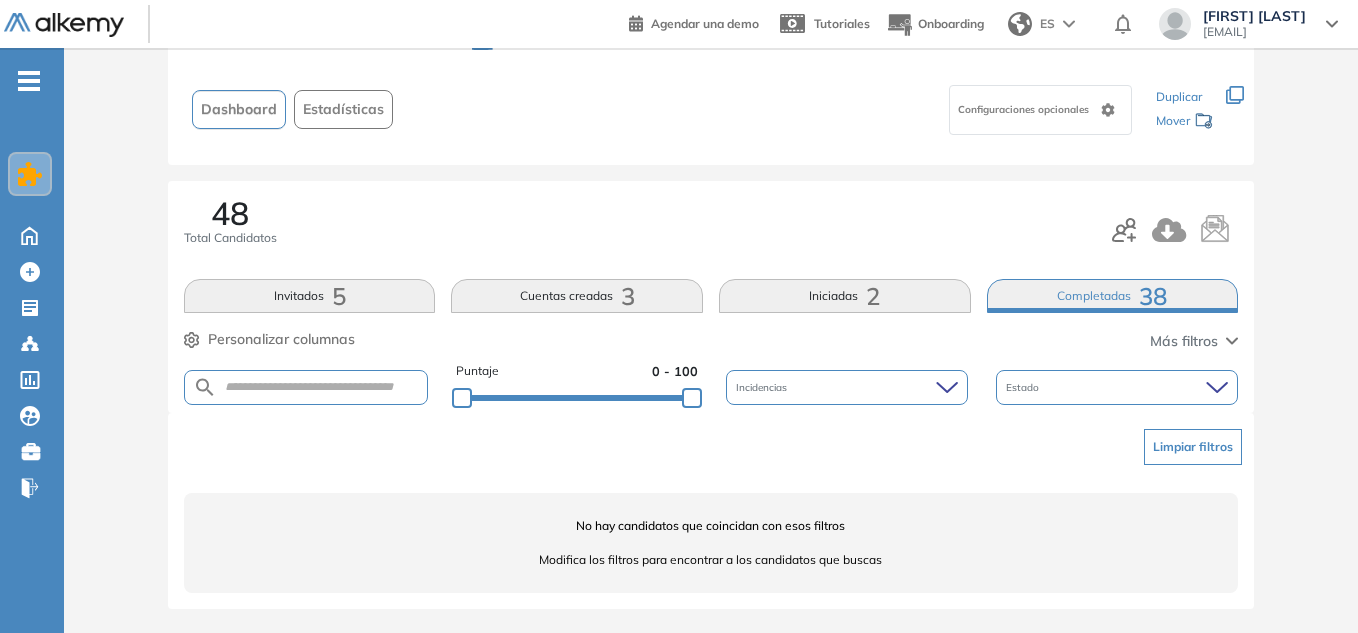click on "Invitados 5" at bounding box center (310, 296) 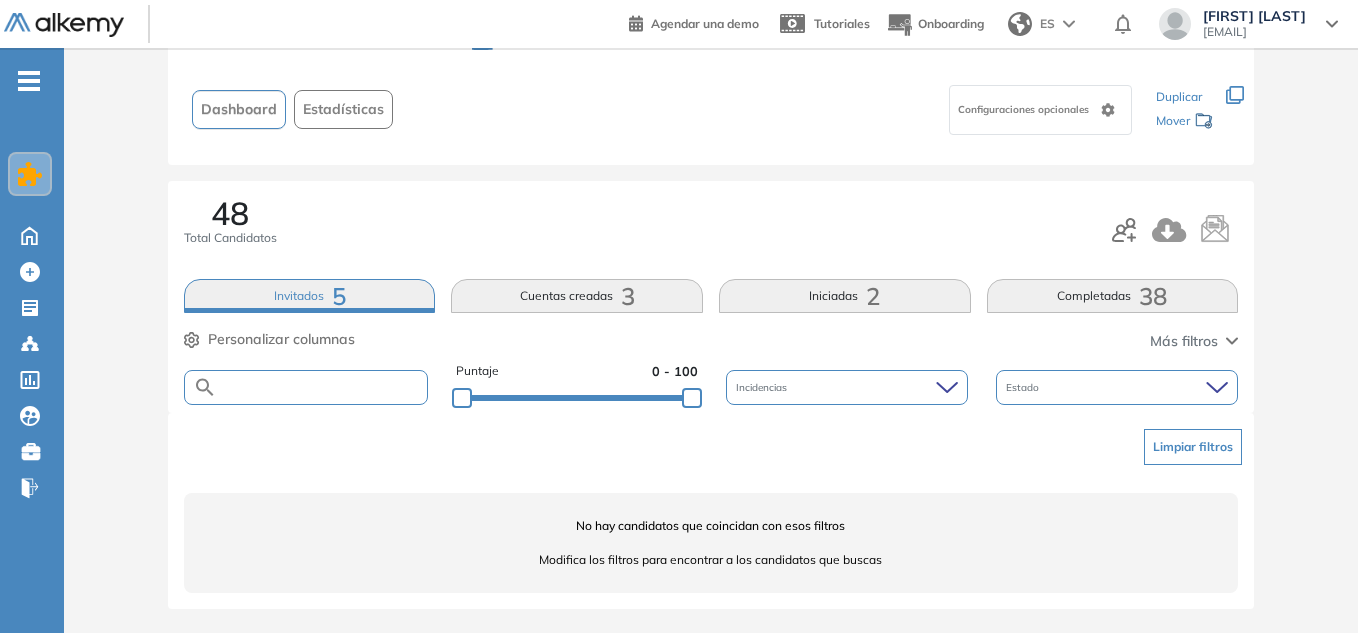 click at bounding box center [322, 387] 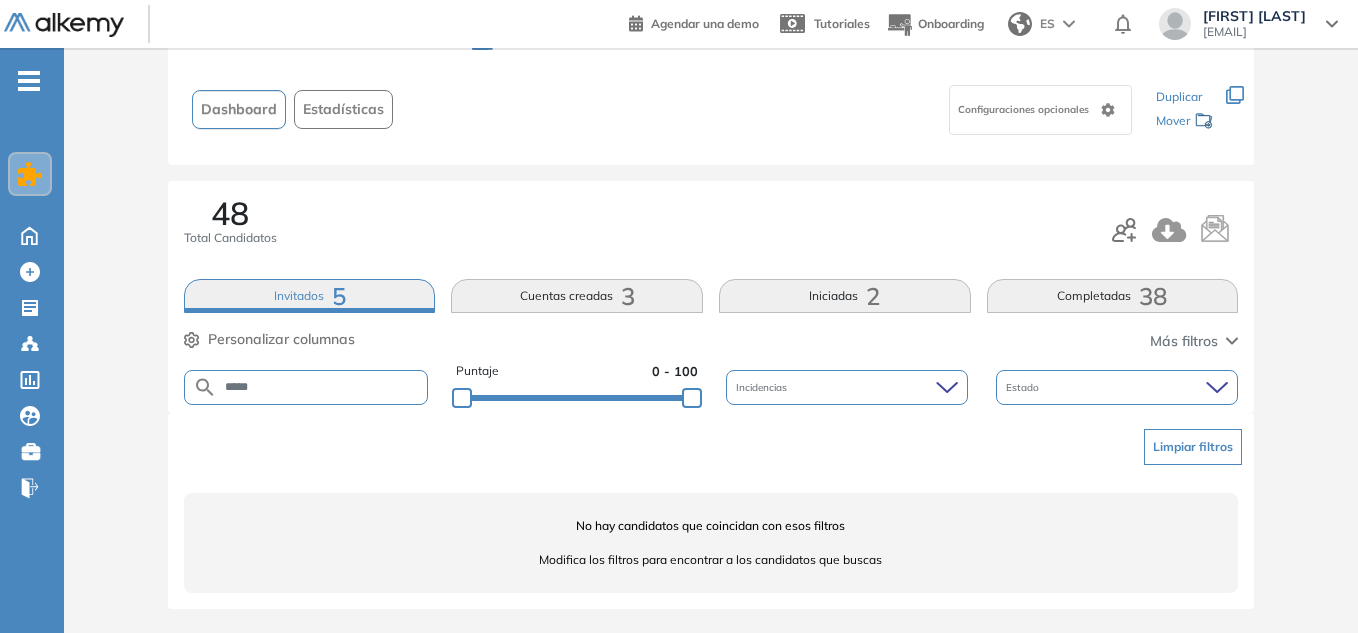 type on "*****" 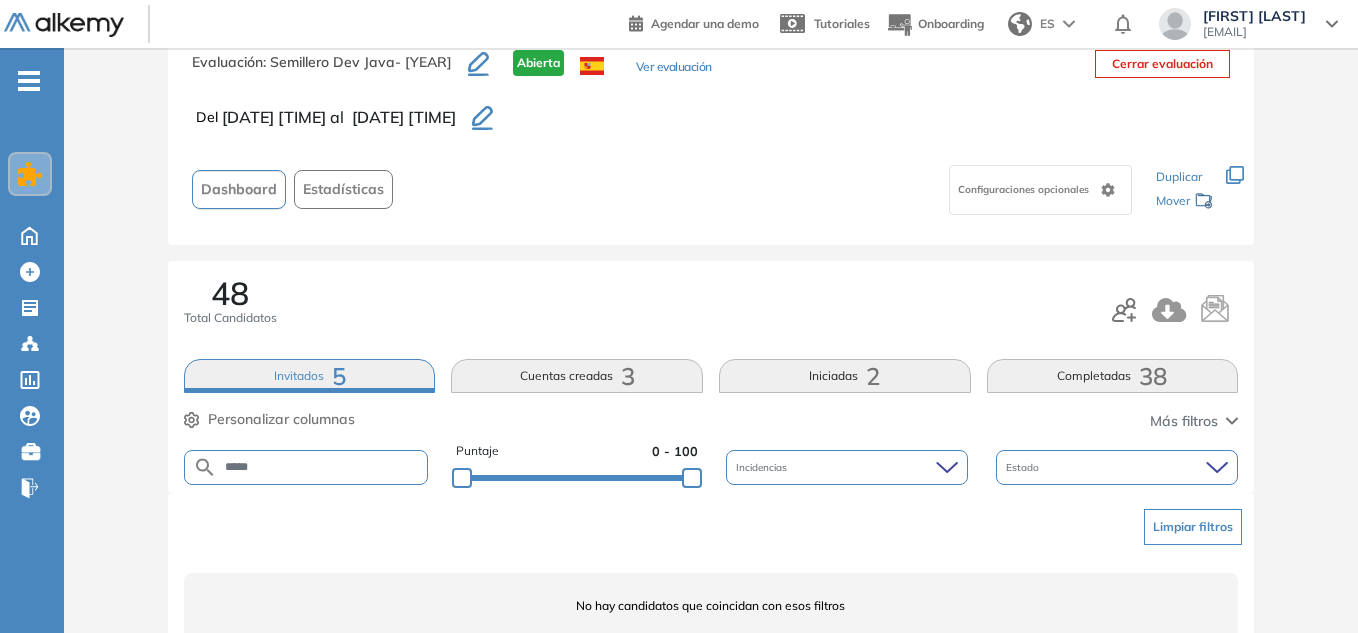 scroll, scrollTop: 142, scrollLeft: 0, axis: vertical 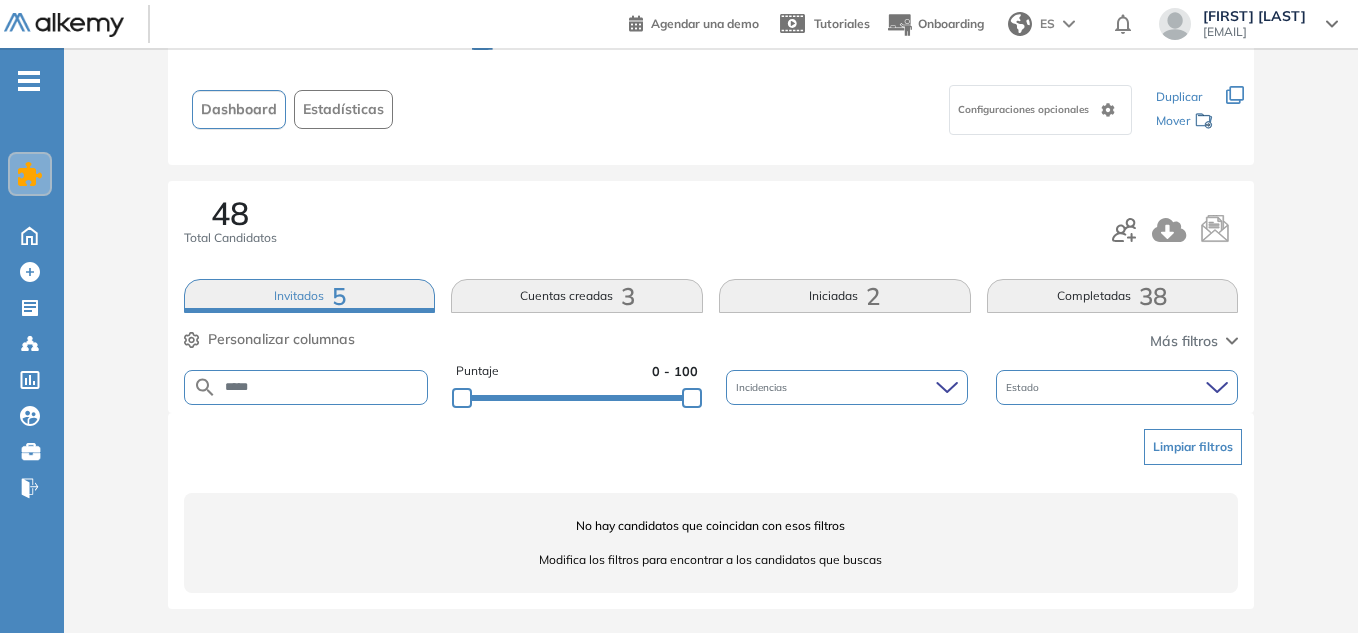 click on "Incidencias" at bounding box center [847, 387] 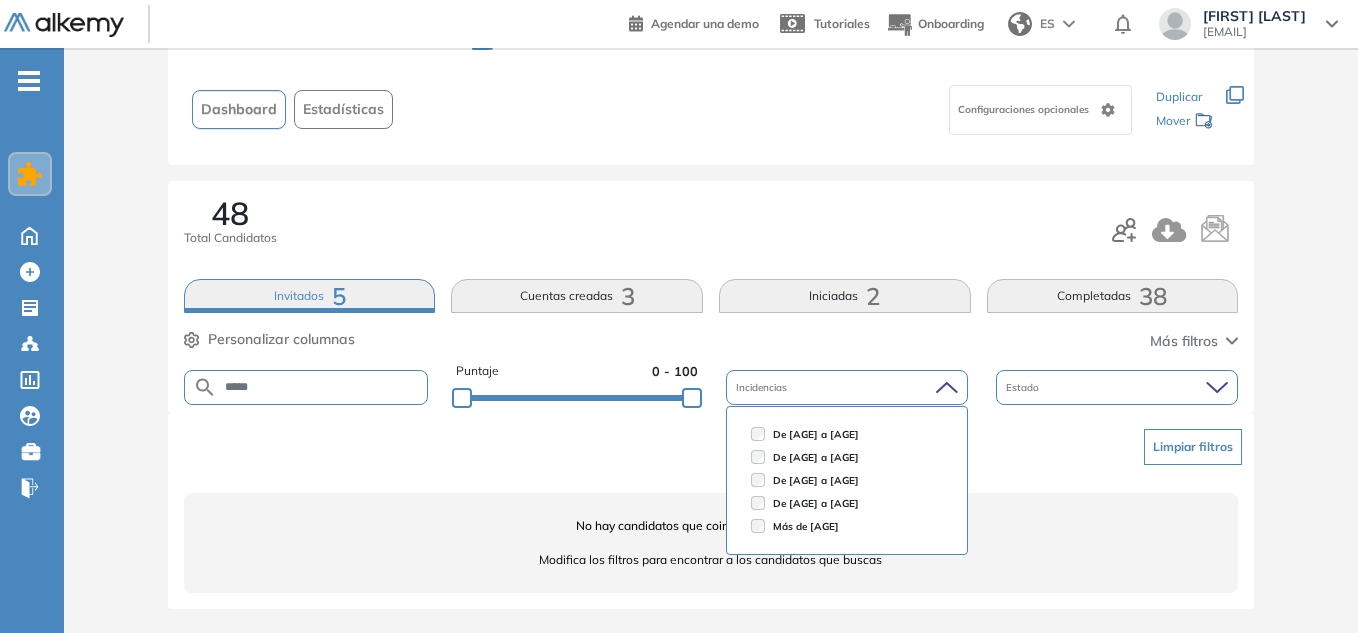 click on "Incidencias" at bounding box center (847, 387) 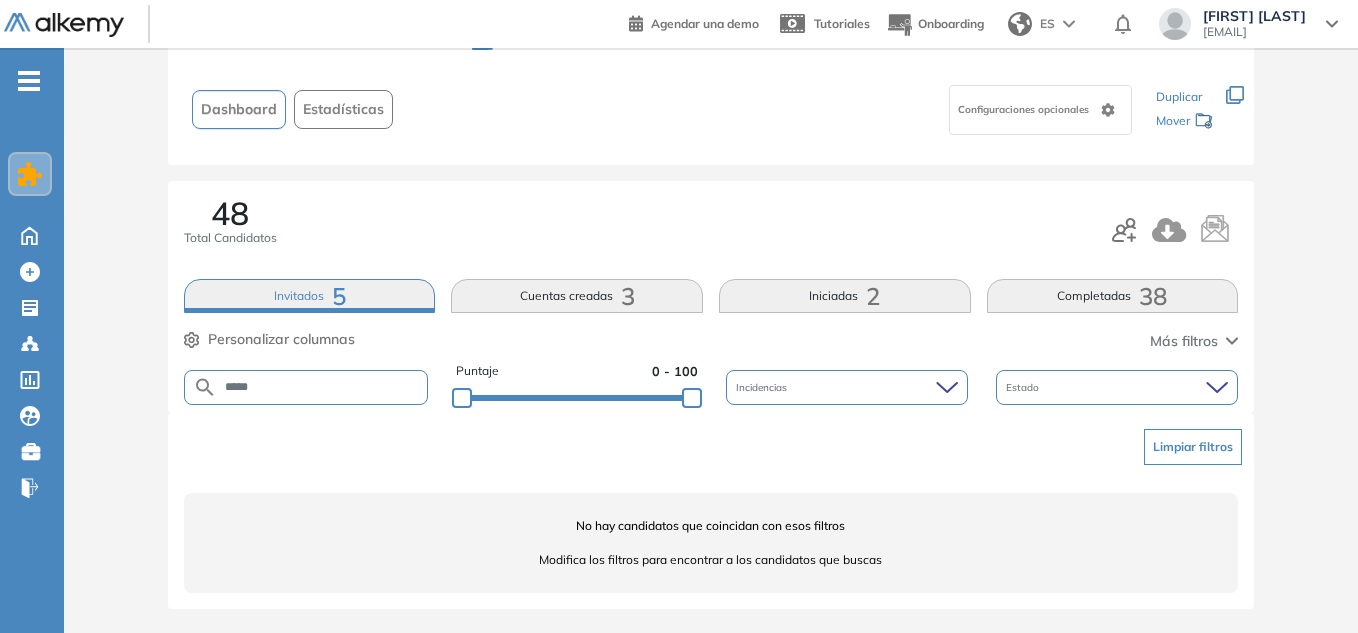click on "Iniciadas 2" at bounding box center (845, 296) 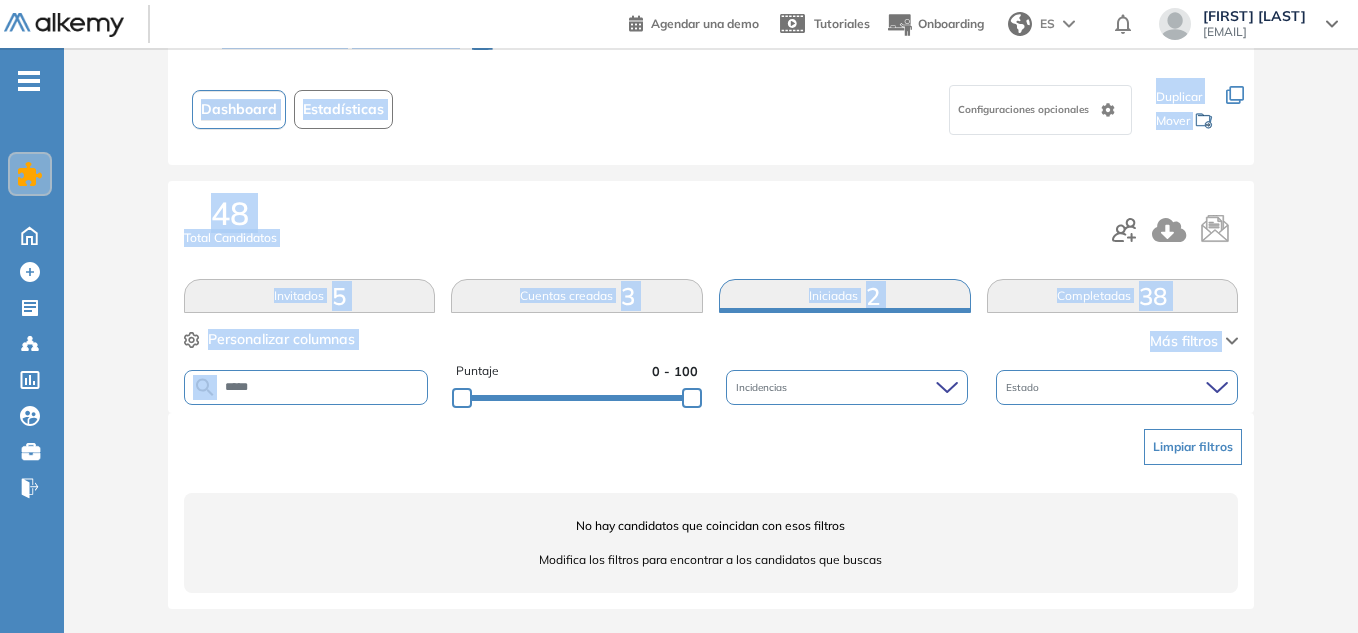 drag, startPoint x: 340, startPoint y: 377, endPoint x: 0, endPoint y: 303, distance: 347.95978 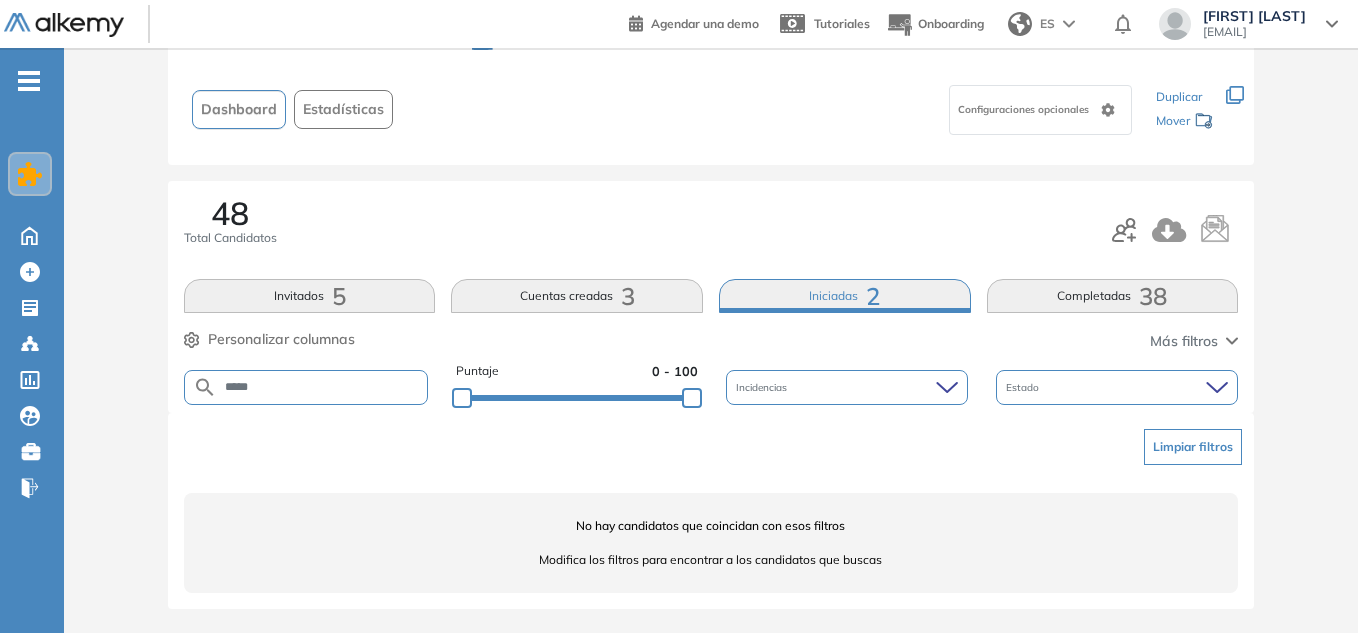 click on "48 Total Candidatos Invitados 5 Cuentas creadas 3 Iniciadas 2 Completadas 38   Personalizar columnas Personalizar columnas Candidato Fijar columna Puntaje Fijar columna Proctoring Fijar columna País Fijar columna Provincia Fijar columna Estado Fijar columna Completado Fijar columna Evaluación Fijar columna Fecha límite Fijar columna Java - POO y Patrones de Diseño Java - Desafio Técnico Temperaturas Cancelar Aplicar Más filtros ***** Puntaje 0 - 100 Incidencias Estado" at bounding box center [711, 297] 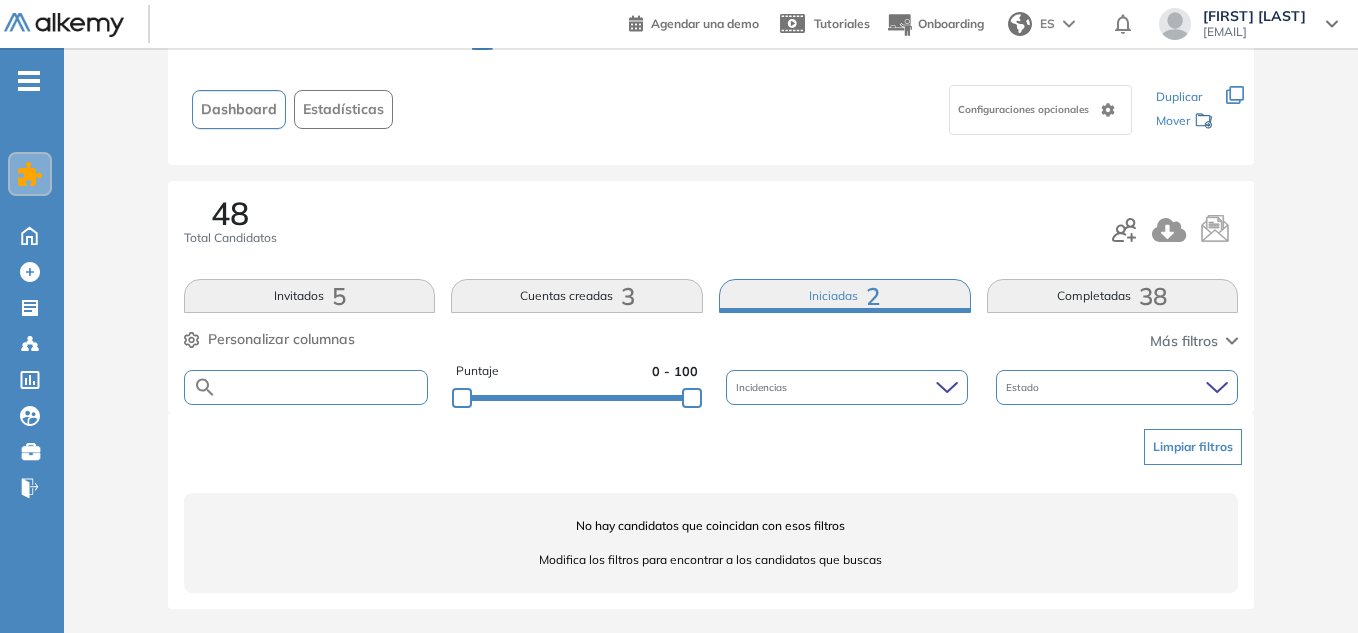 type 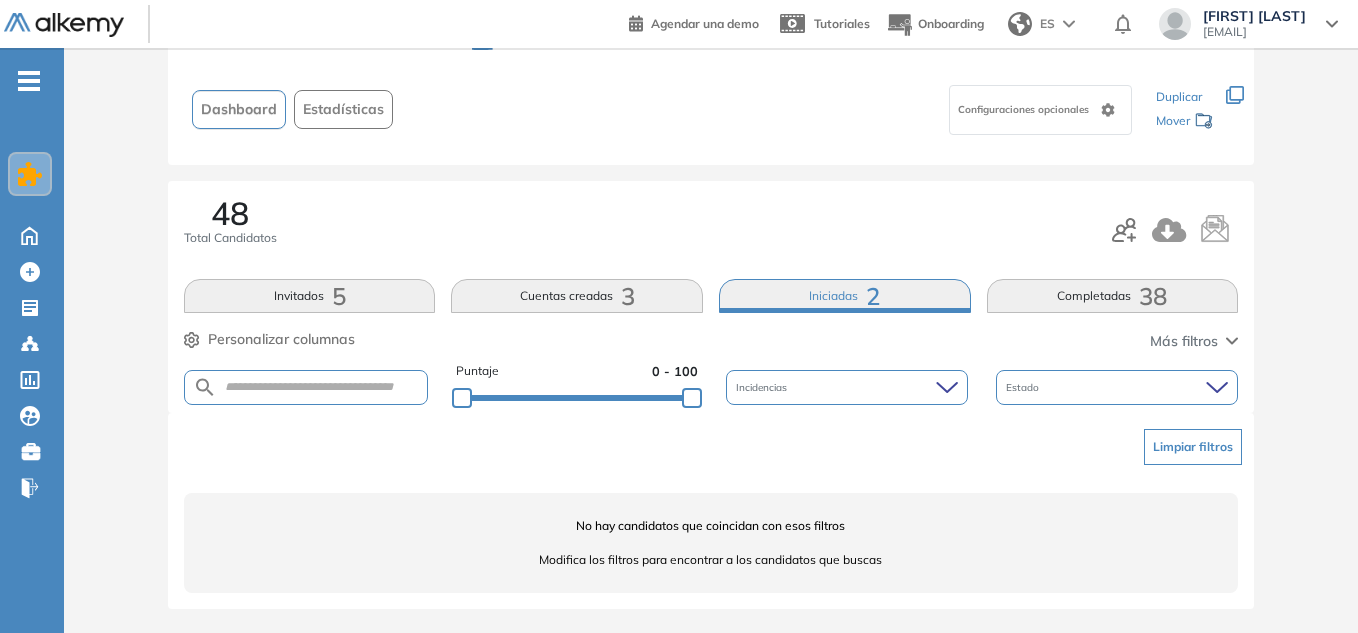 click on "Personalizar columnas" at bounding box center (281, 339) 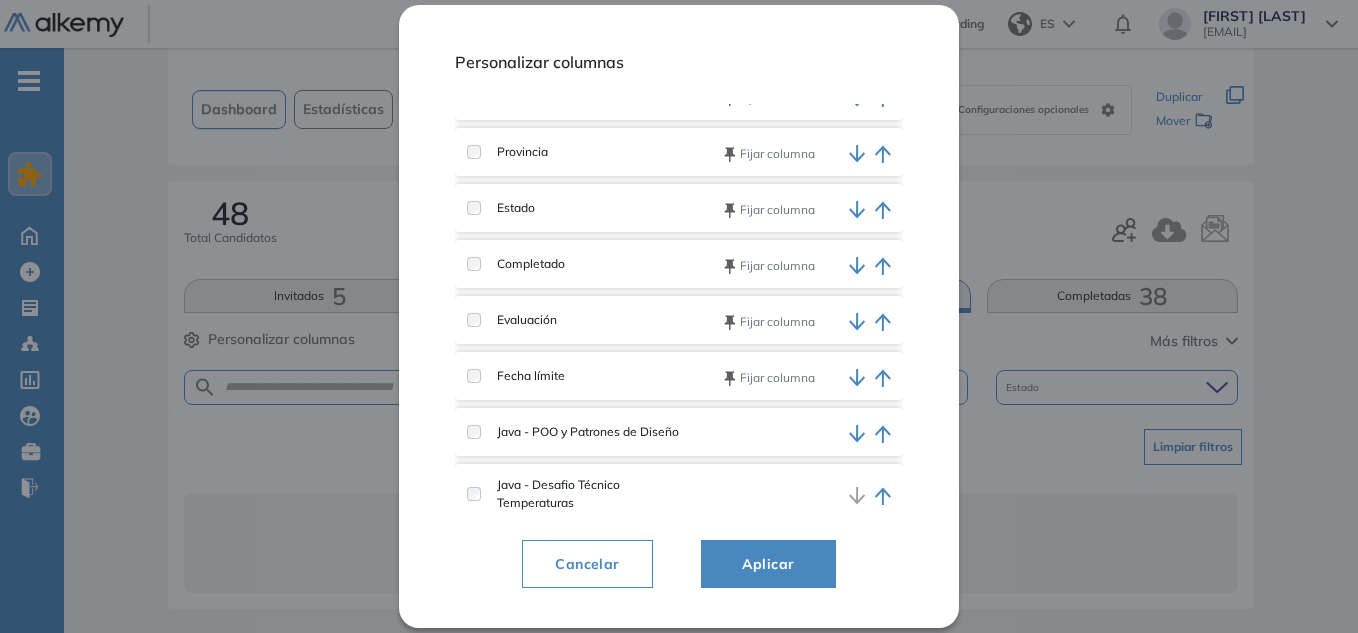 scroll, scrollTop: 216, scrollLeft: 0, axis: vertical 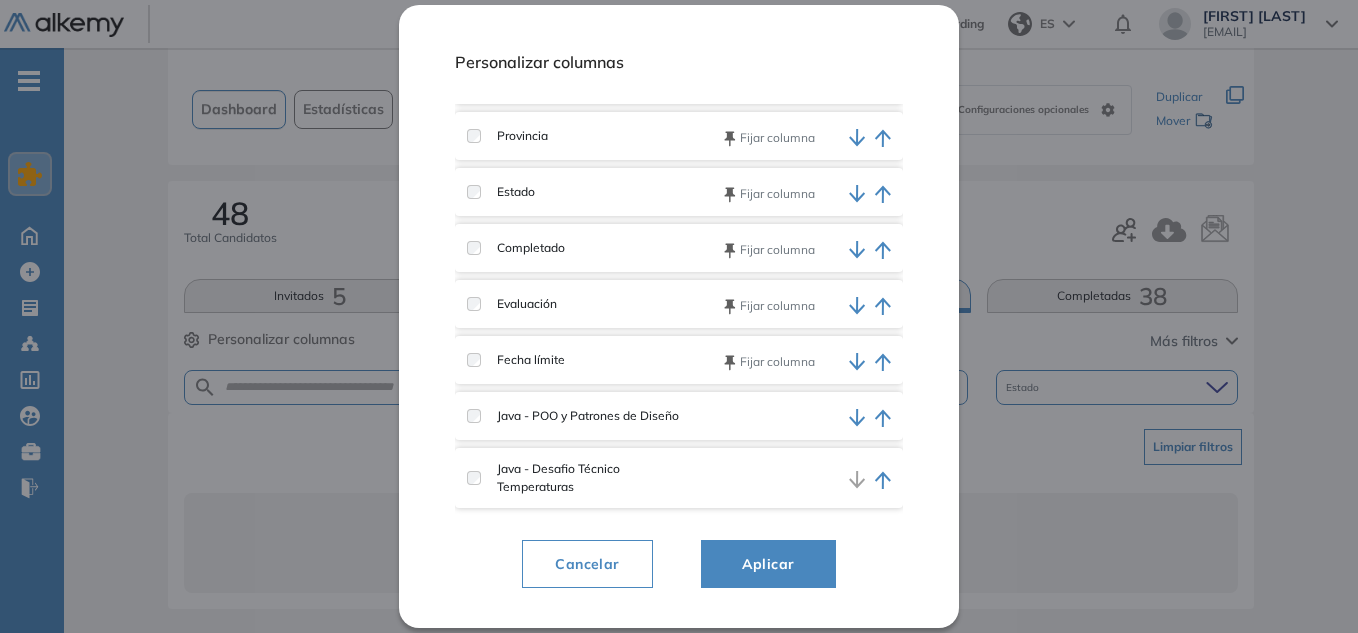 click on "Aplicar" at bounding box center [768, 564] 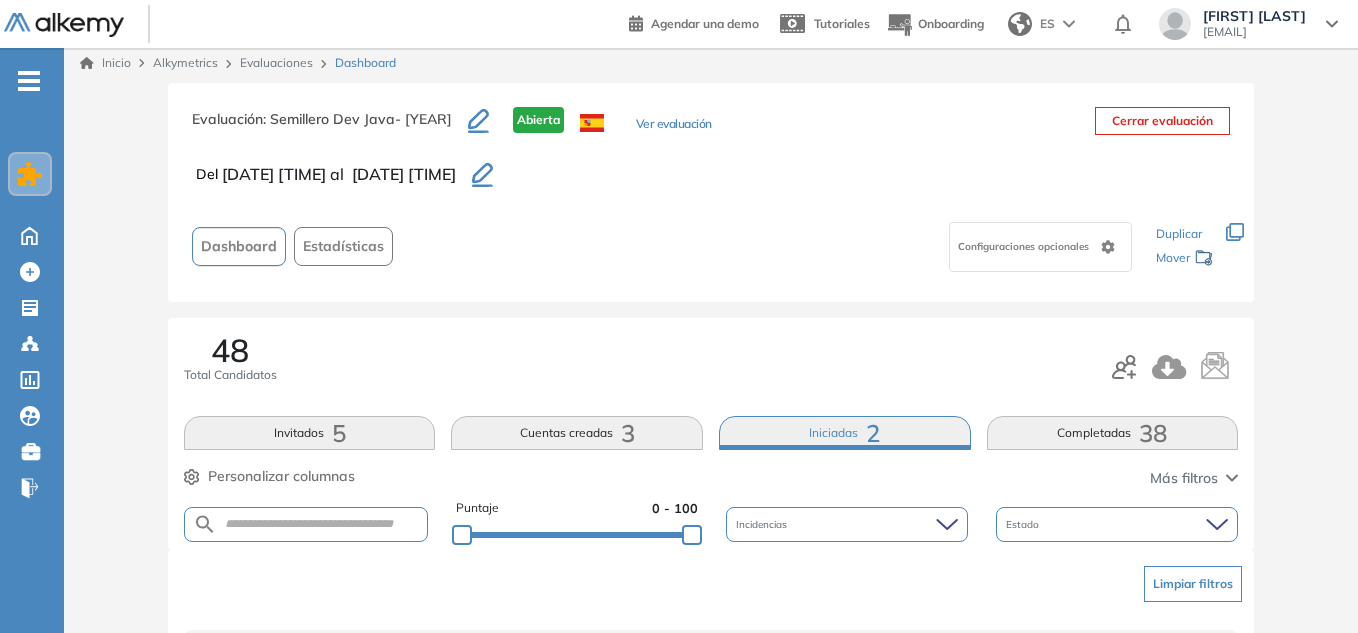 scroll, scrollTop: 0, scrollLeft: 0, axis: both 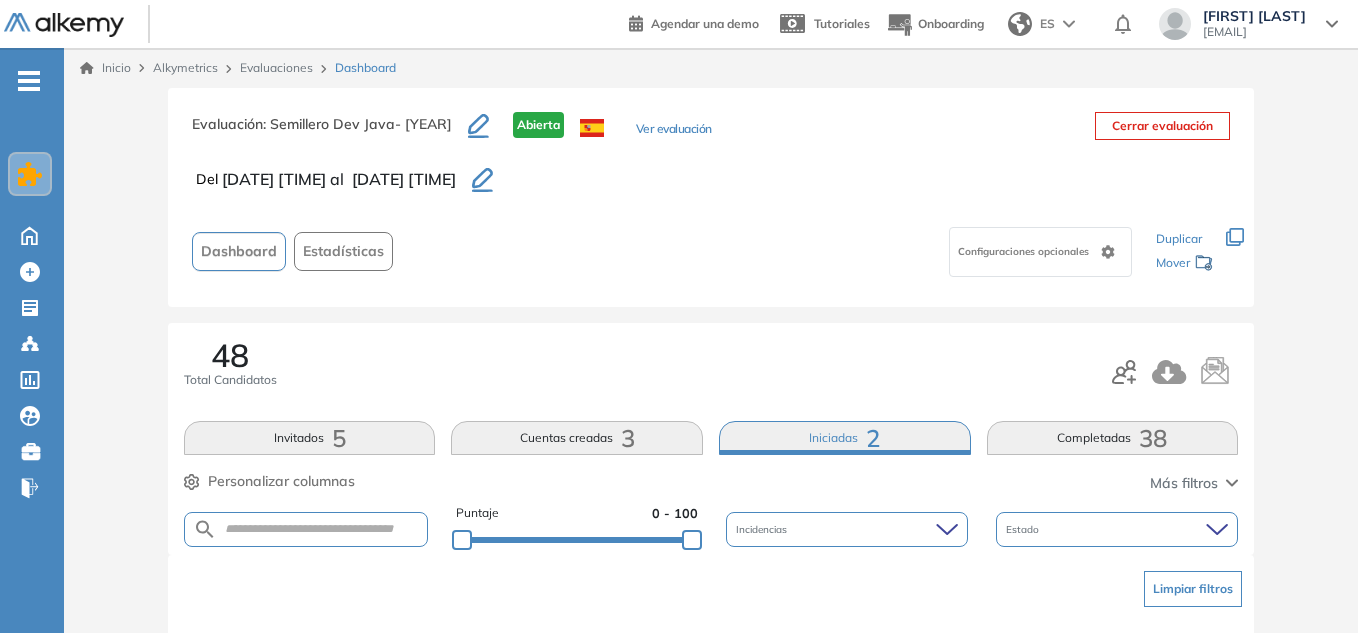 click on "5" at bounding box center (339, 438) 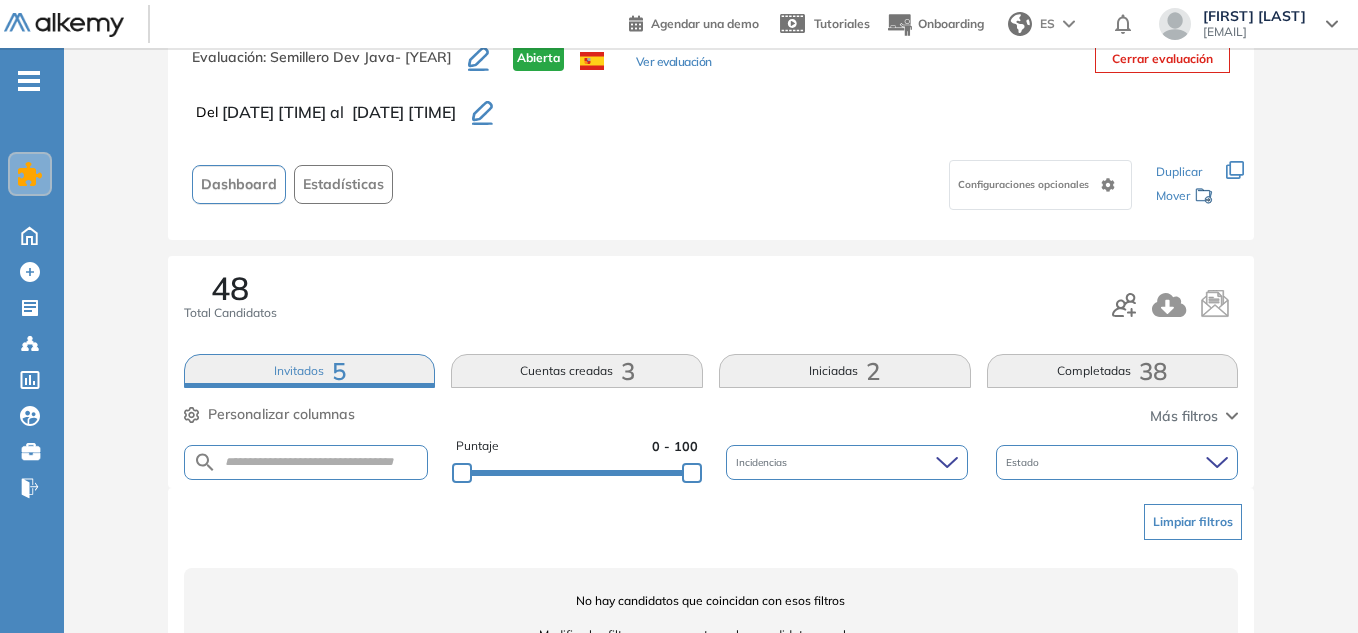 scroll, scrollTop: 142, scrollLeft: 0, axis: vertical 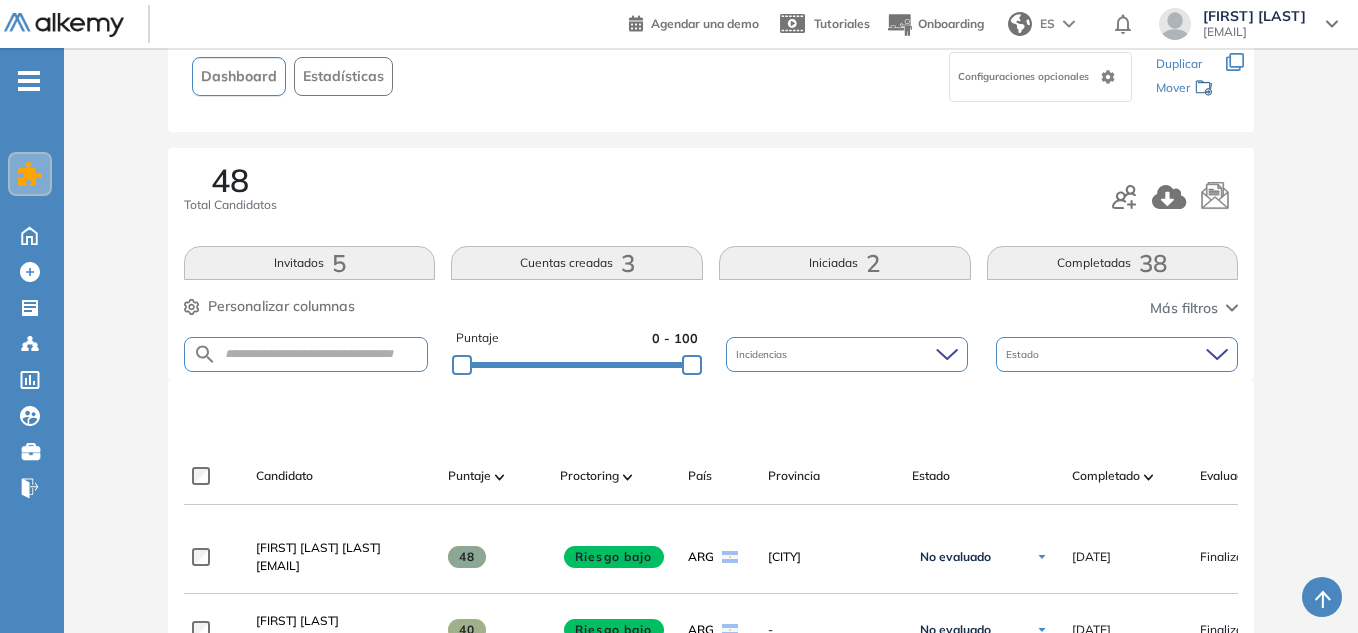 click on "Completadas 38" at bounding box center (1113, 263) 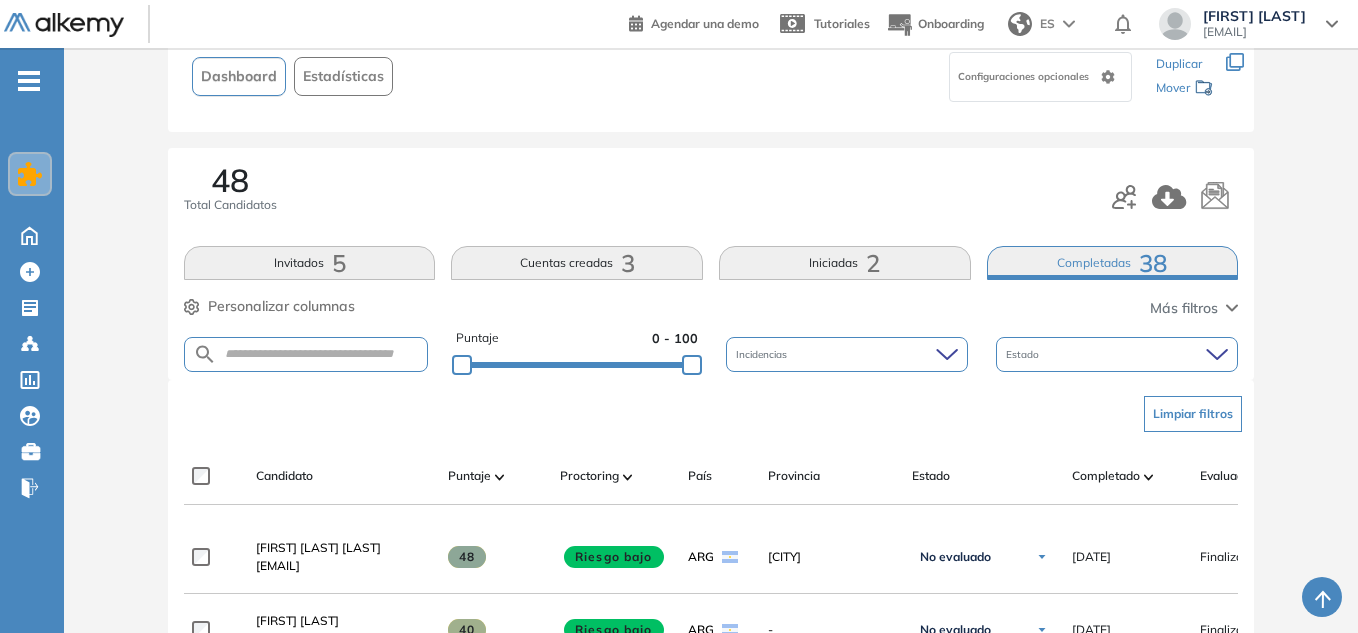 click on "Completadas 38" at bounding box center (1113, 263) 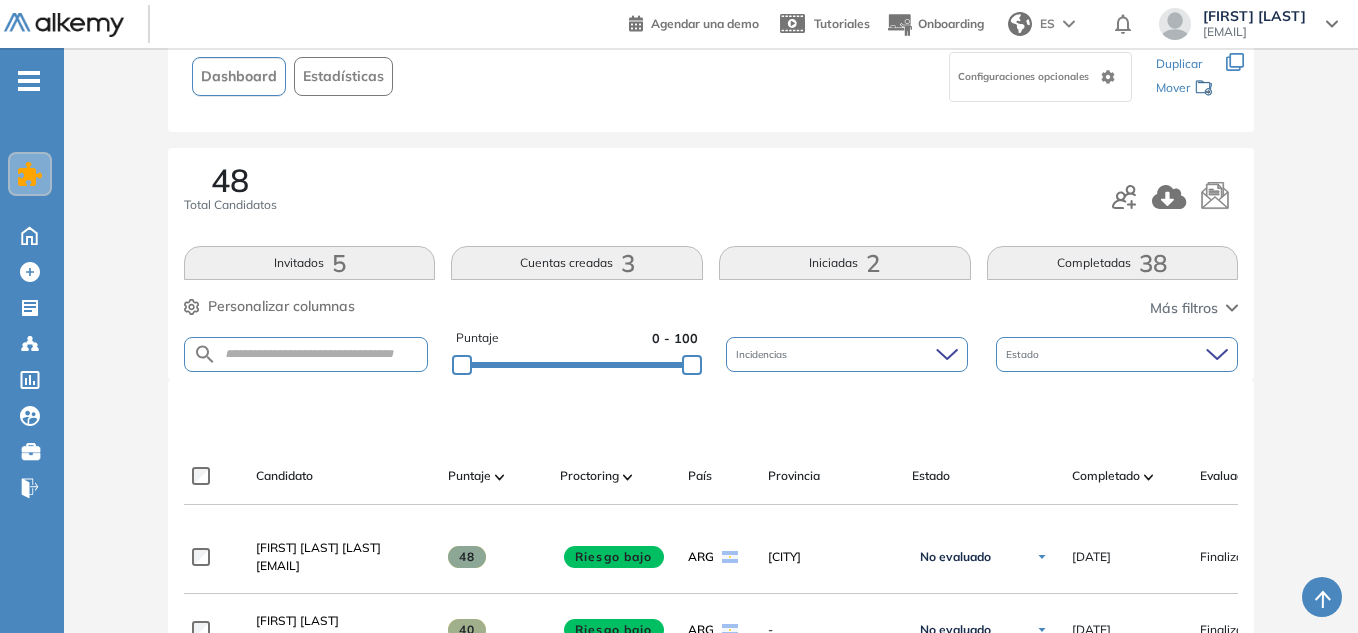 click on "Completadas 38" at bounding box center (1113, 263) 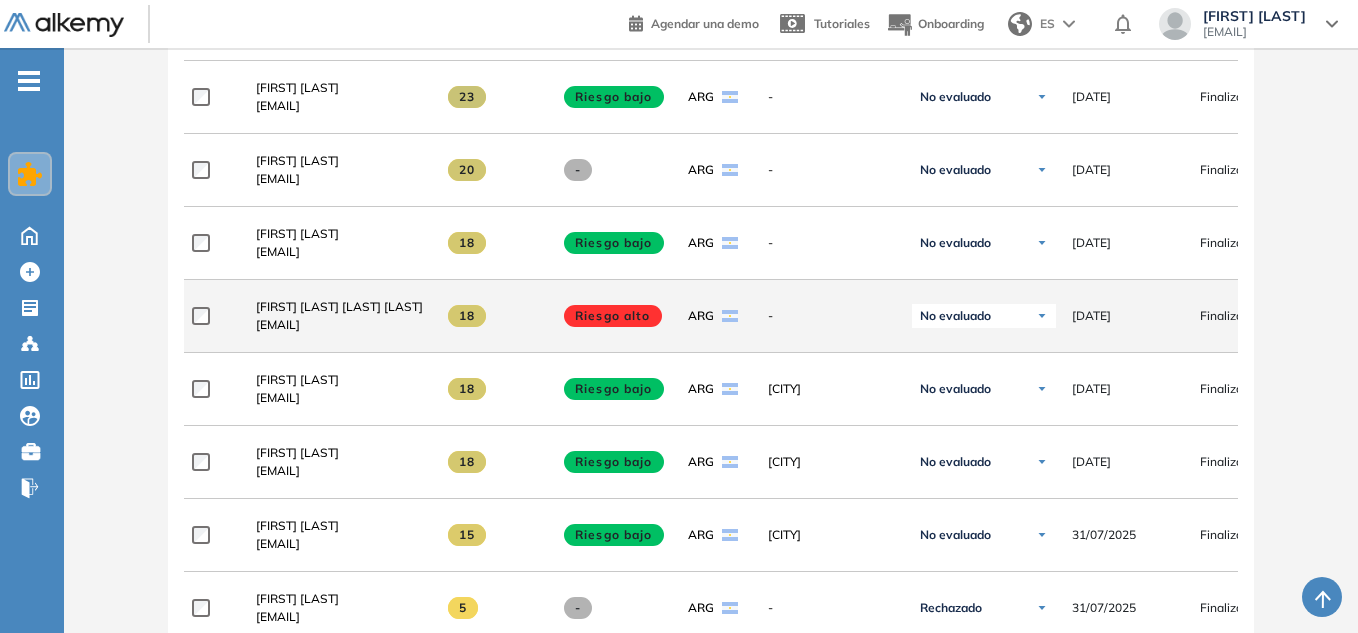 scroll, scrollTop: 2875, scrollLeft: 0, axis: vertical 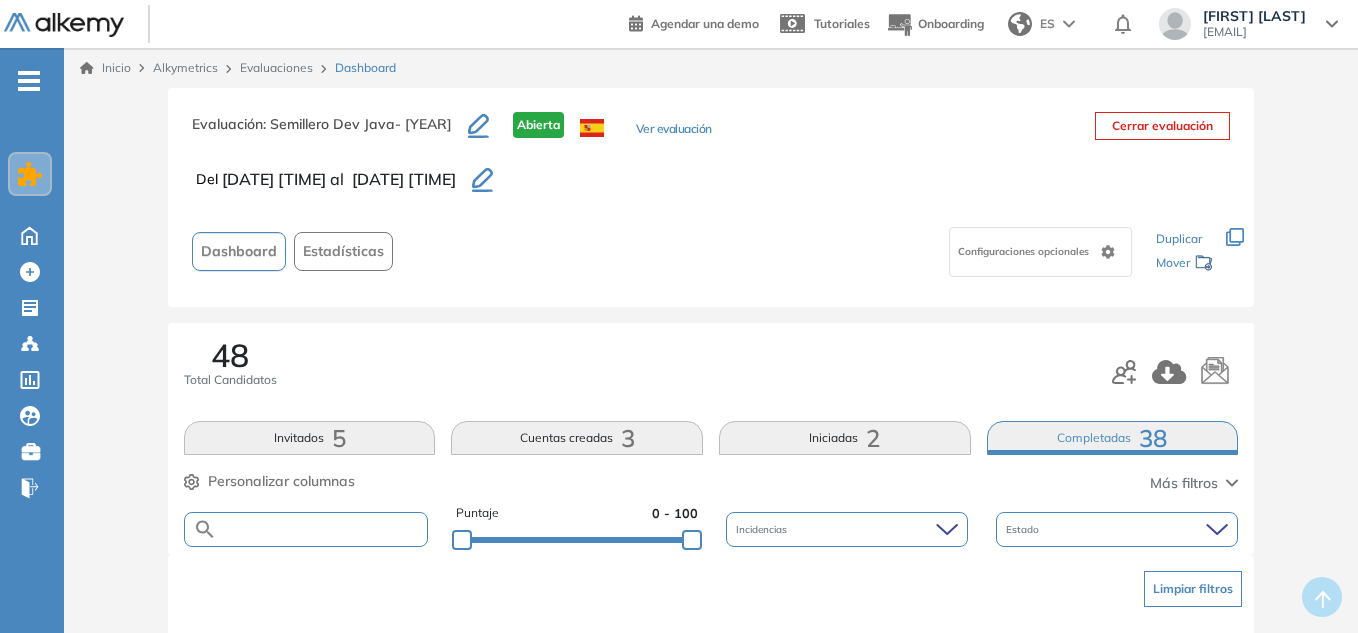 click at bounding box center (322, 529) 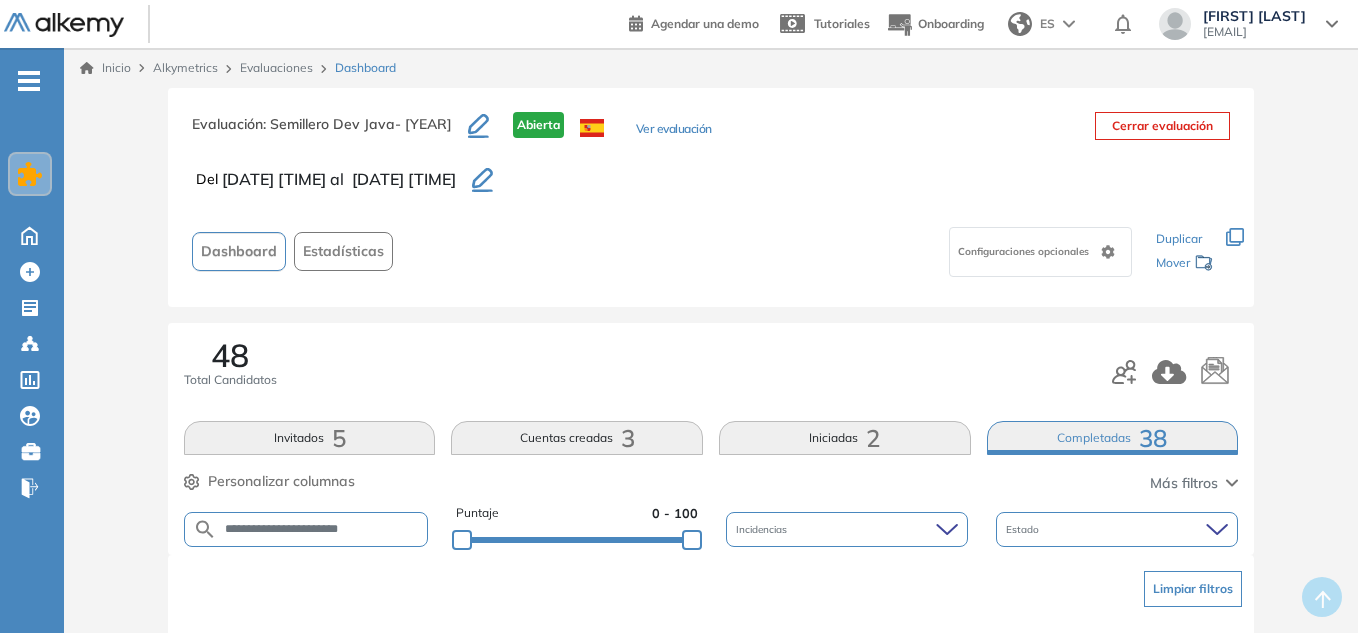 type on "**********" 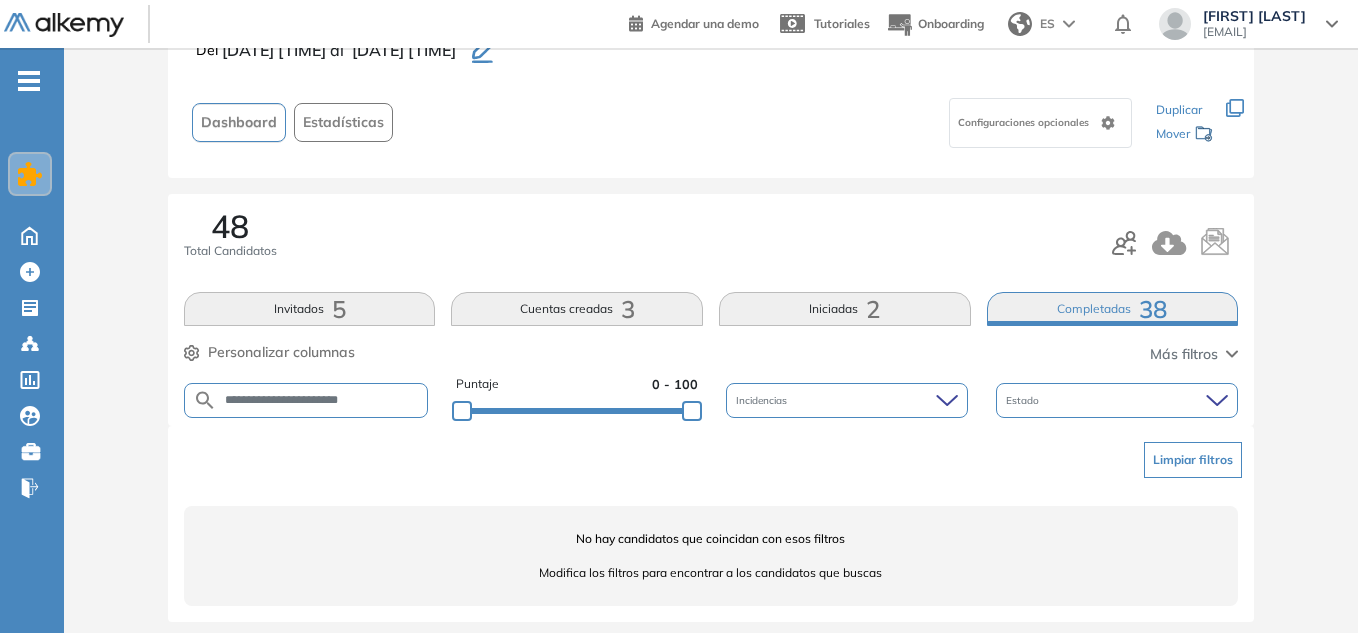 scroll, scrollTop: 142, scrollLeft: 0, axis: vertical 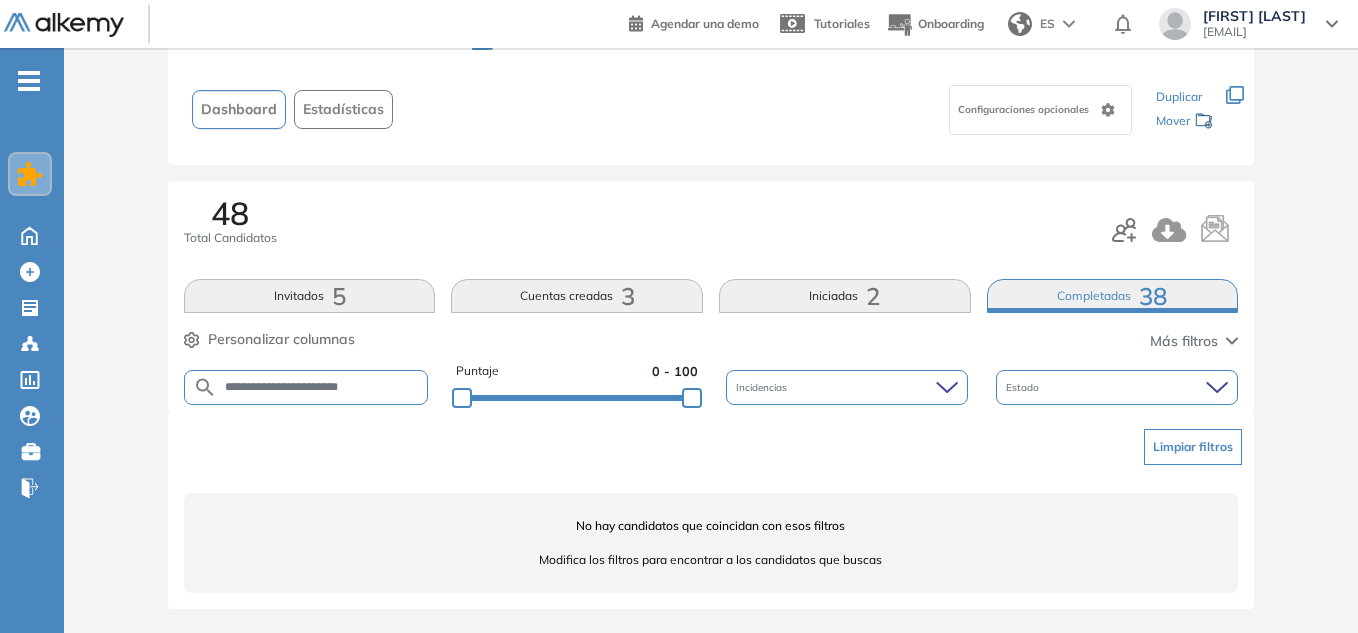 click on "Incidencias" at bounding box center [847, 387] 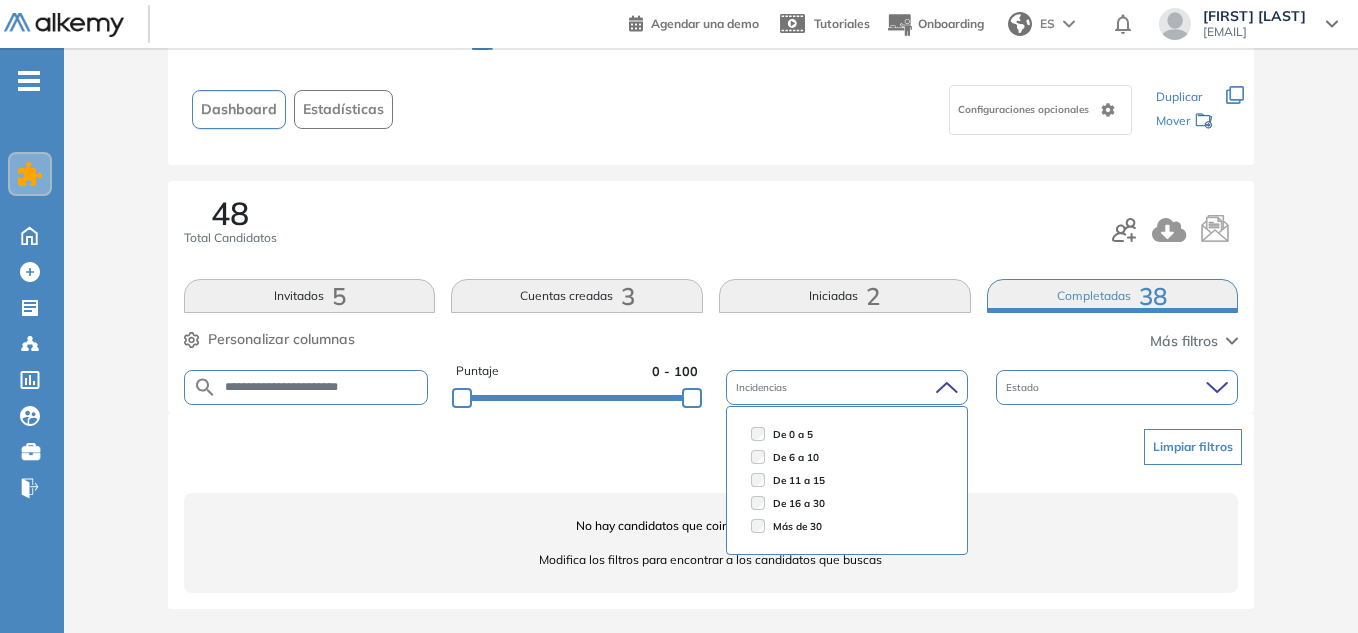 click on "Estado" at bounding box center [1024, 387] 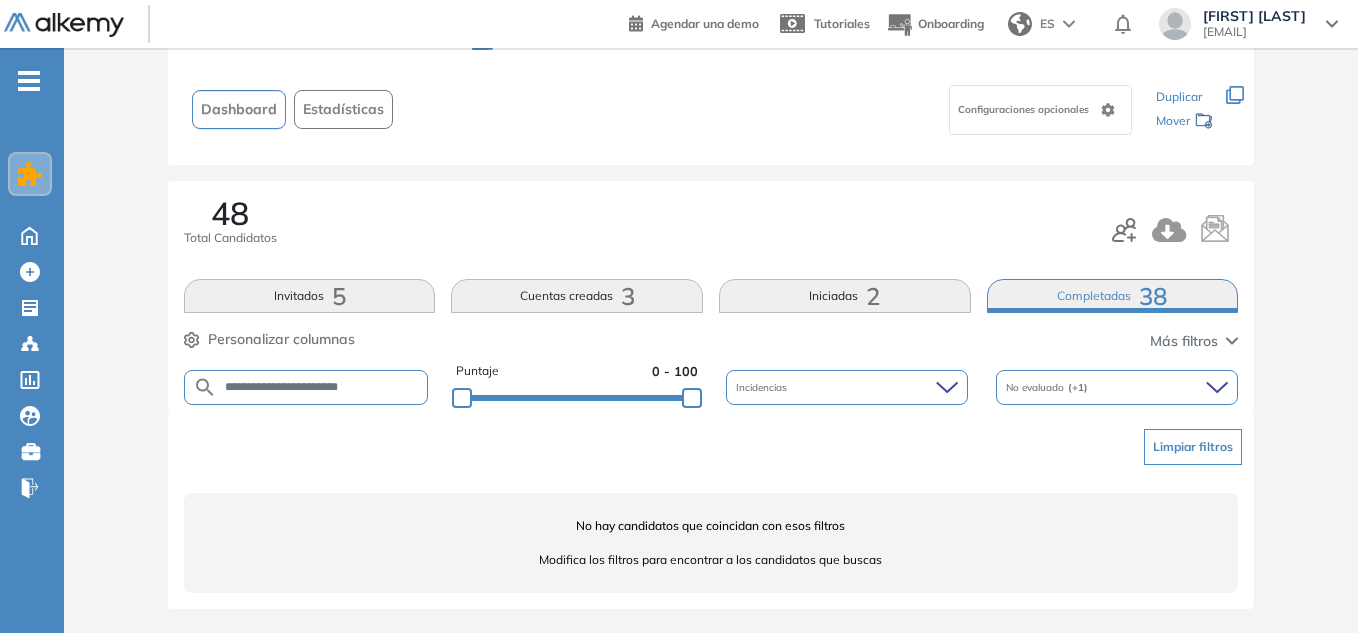 drag, startPoint x: 1146, startPoint y: 306, endPoint x: 1137, endPoint y: 325, distance: 21.023796 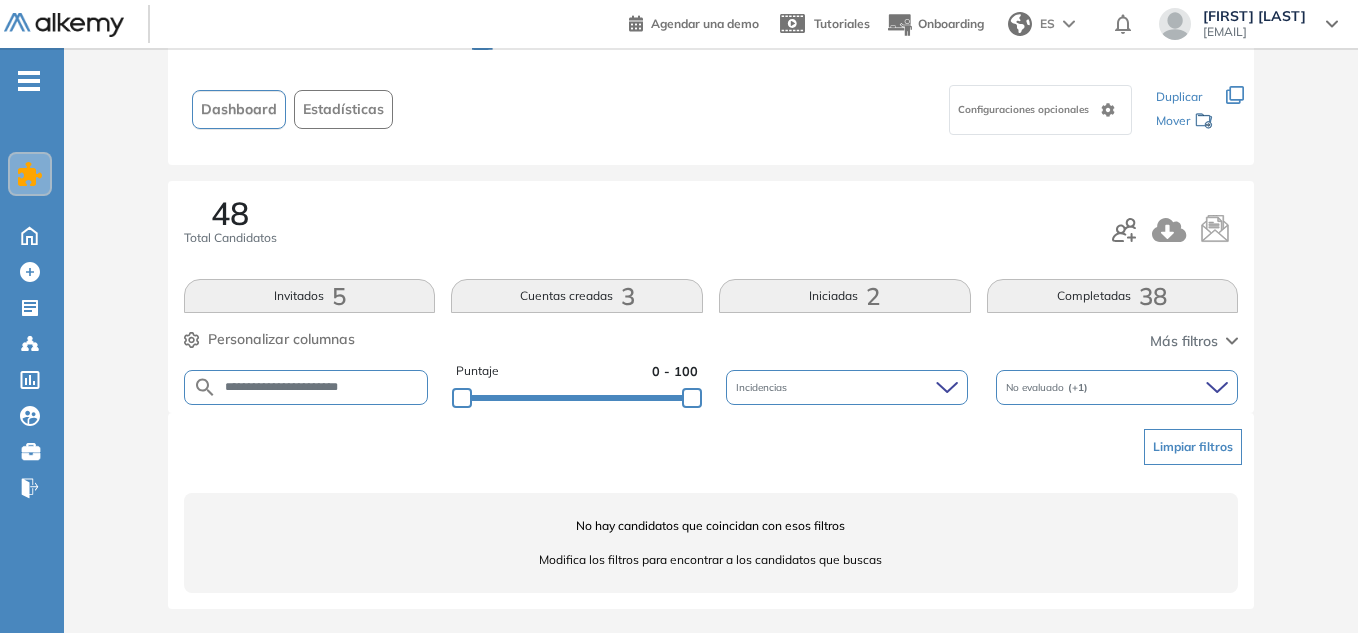 click on "Limpiar filtros" at bounding box center (1193, 447) 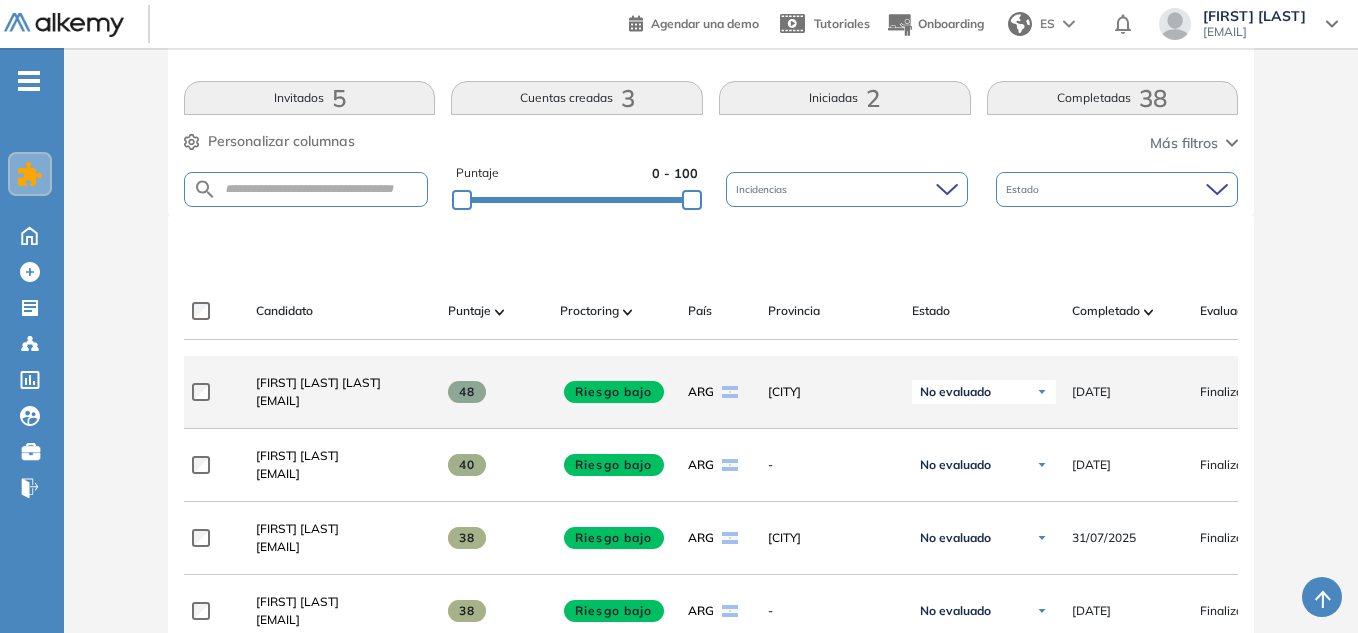 scroll, scrollTop: 342, scrollLeft: 0, axis: vertical 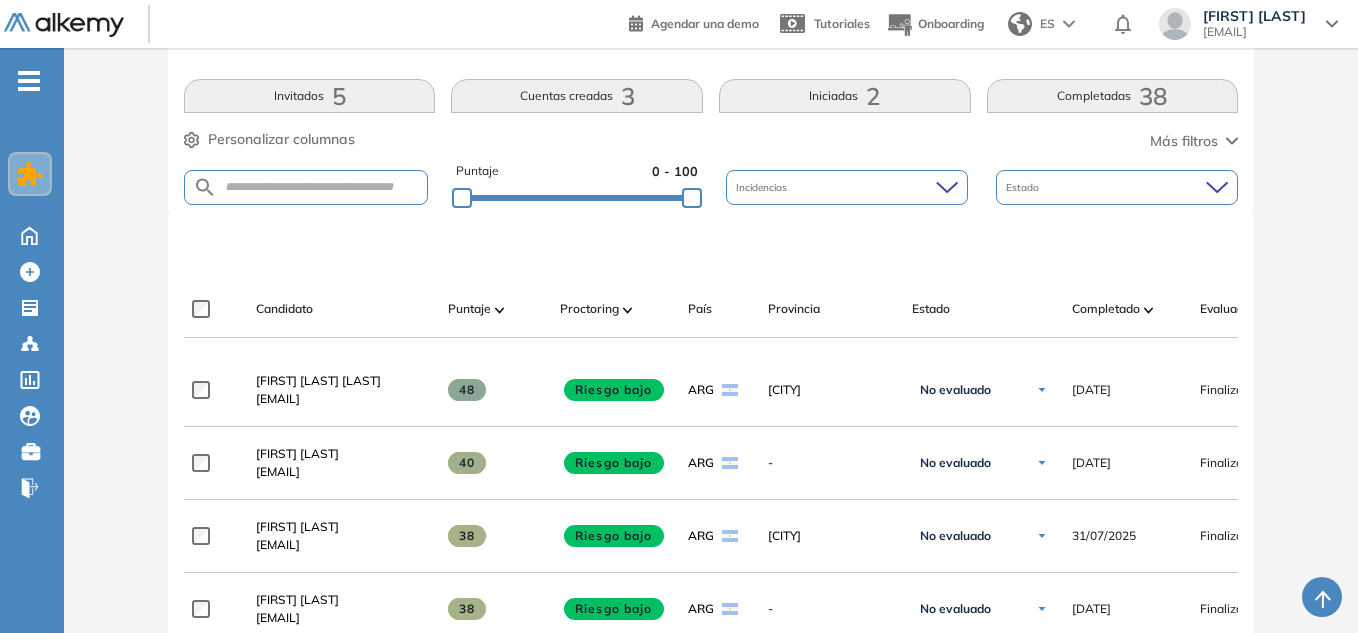 click on "Cuentas creadas 3" at bounding box center [577, 96] 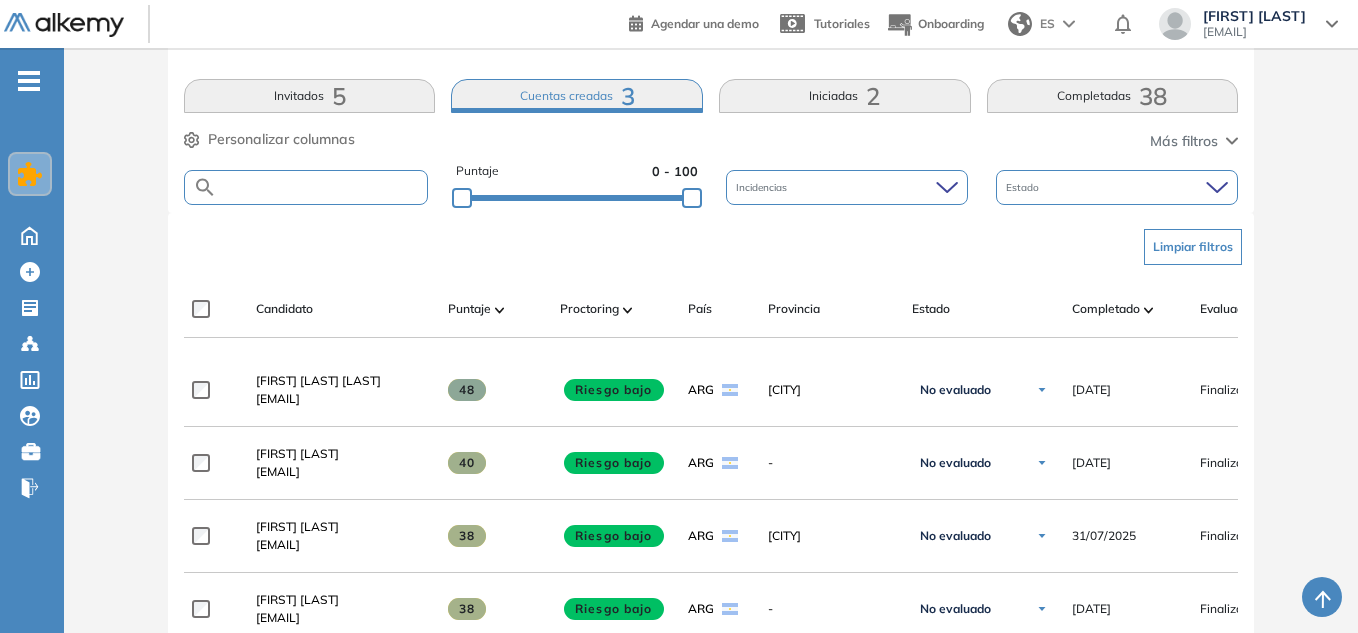 click at bounding box center (322, 187) 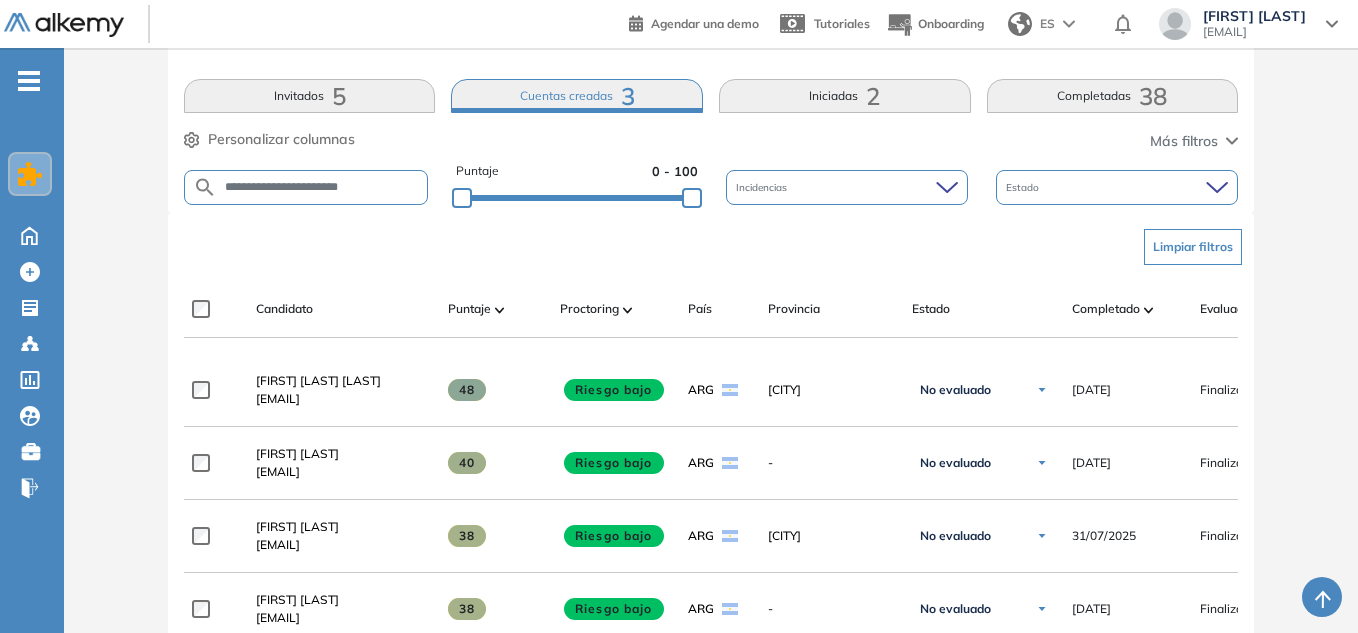type on "**********" 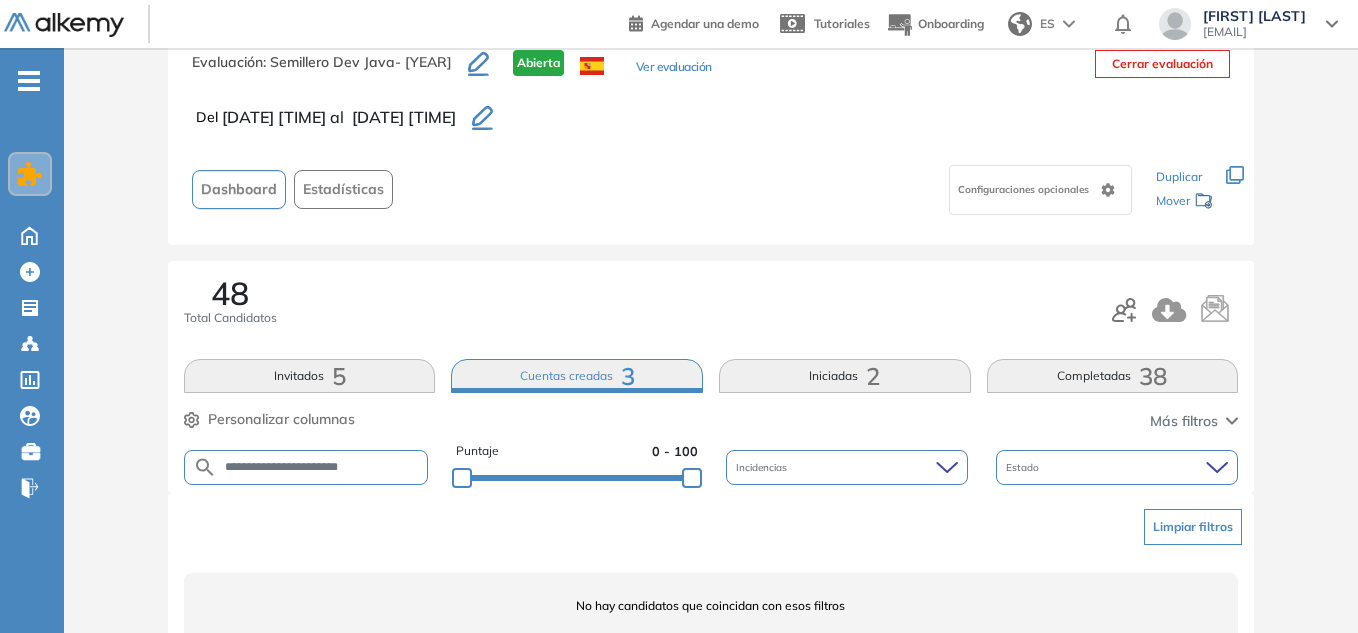 scroll, scrollTop: 142, scrollLeft: 0, axis: vertical 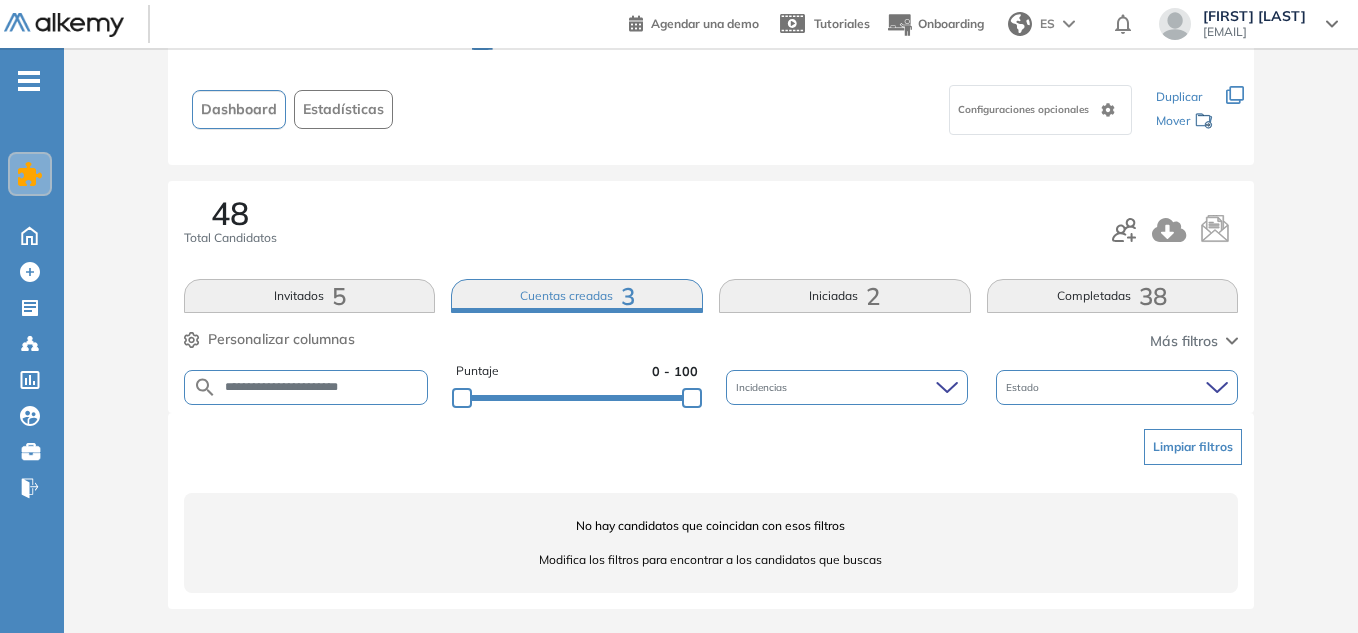 click on "Iniciadas 2" at bounding box center (845, 296) 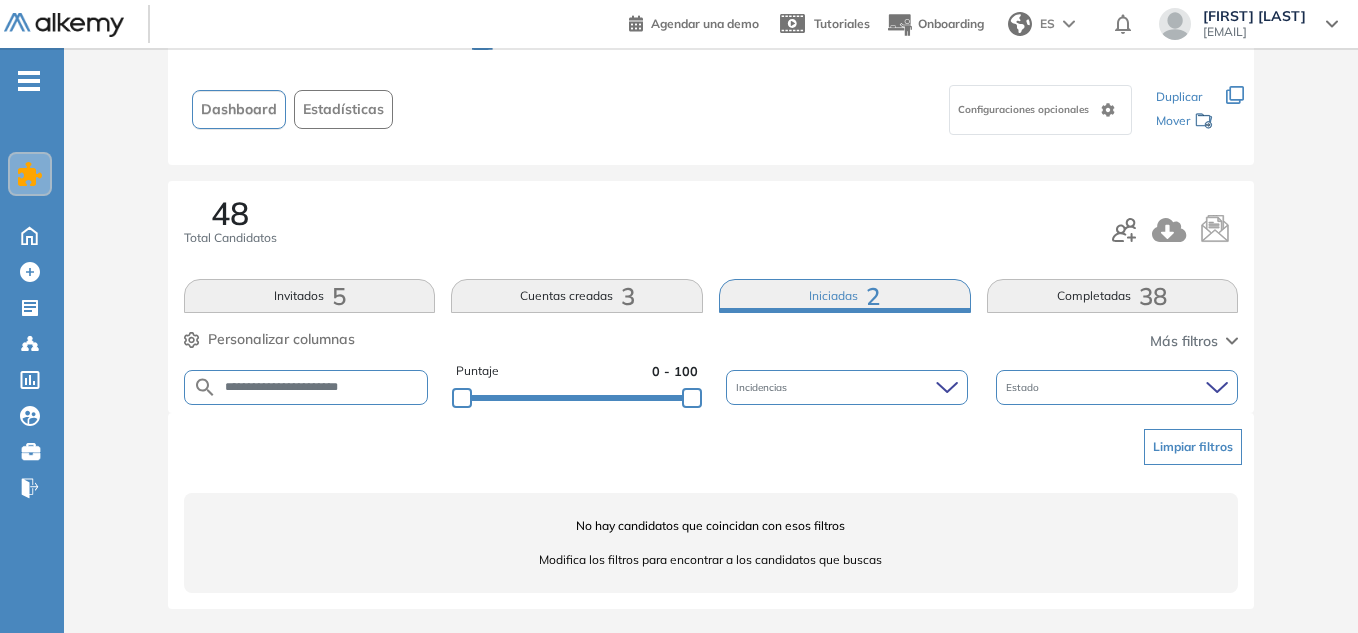 click on "Invitados 5" at bounding box center [310, 296] 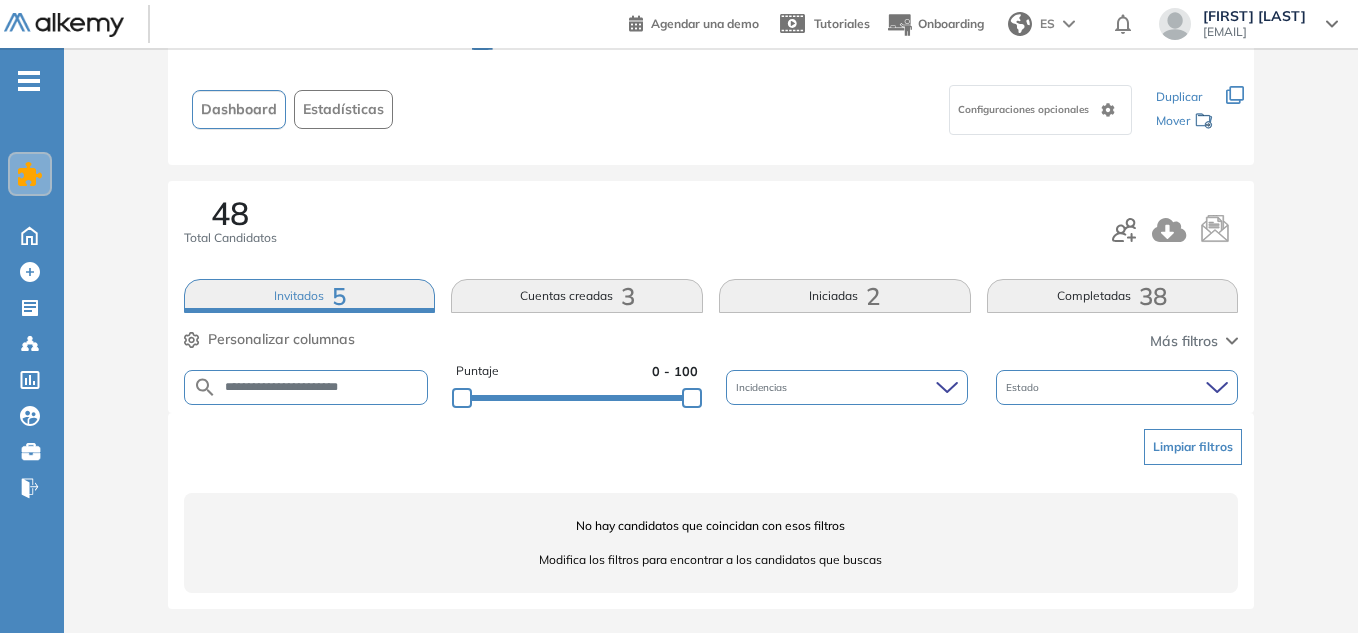click on "Limpiar filtros" at bounding box center (1193, 447) 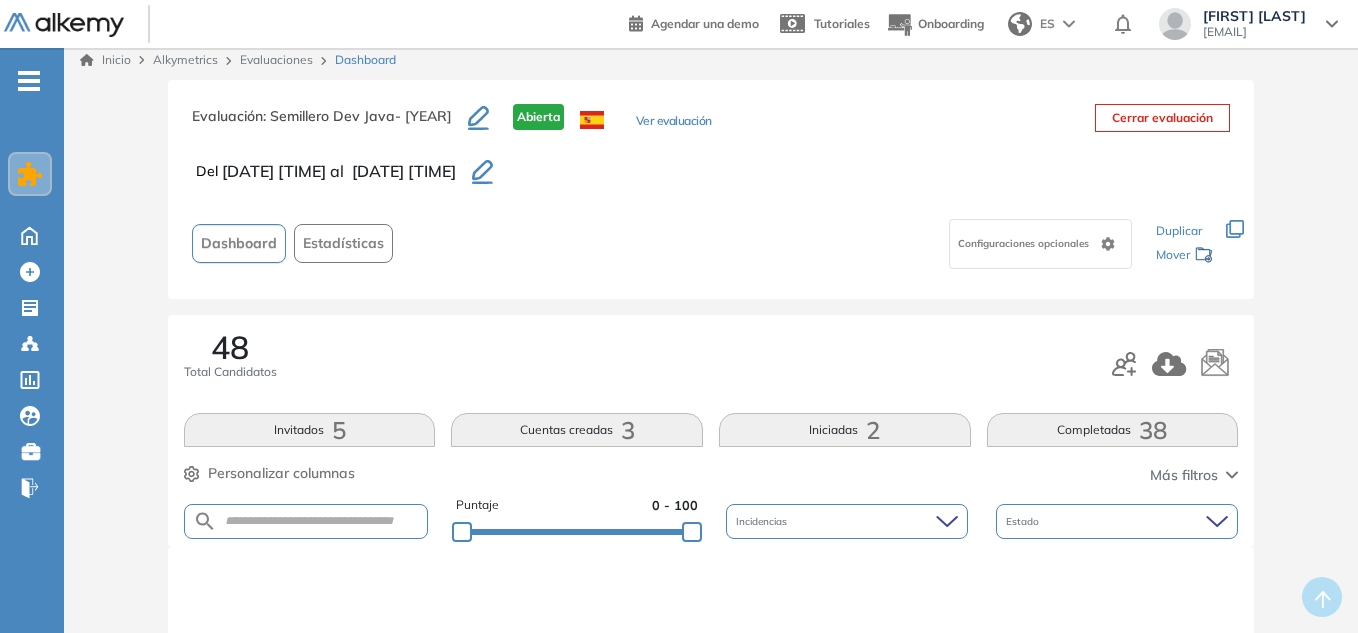 scroll, scrollTop: 0, scrollLeft: 0, axis: both 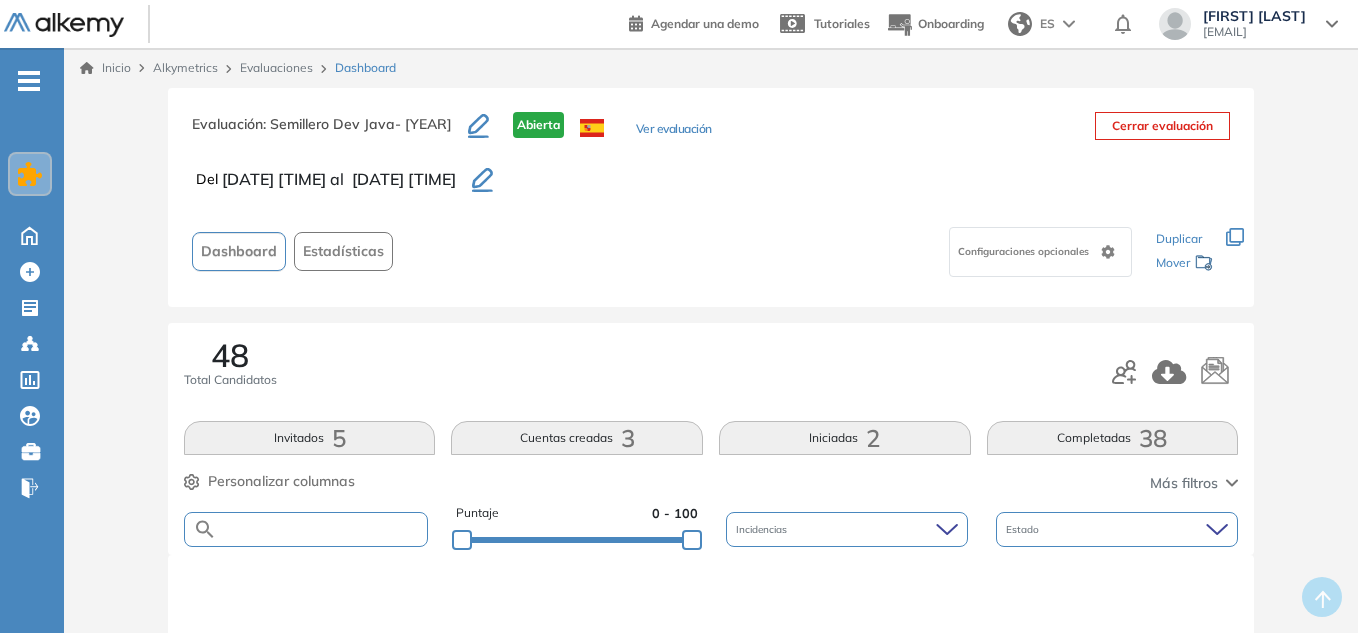 click at bounding box center [322, 529] 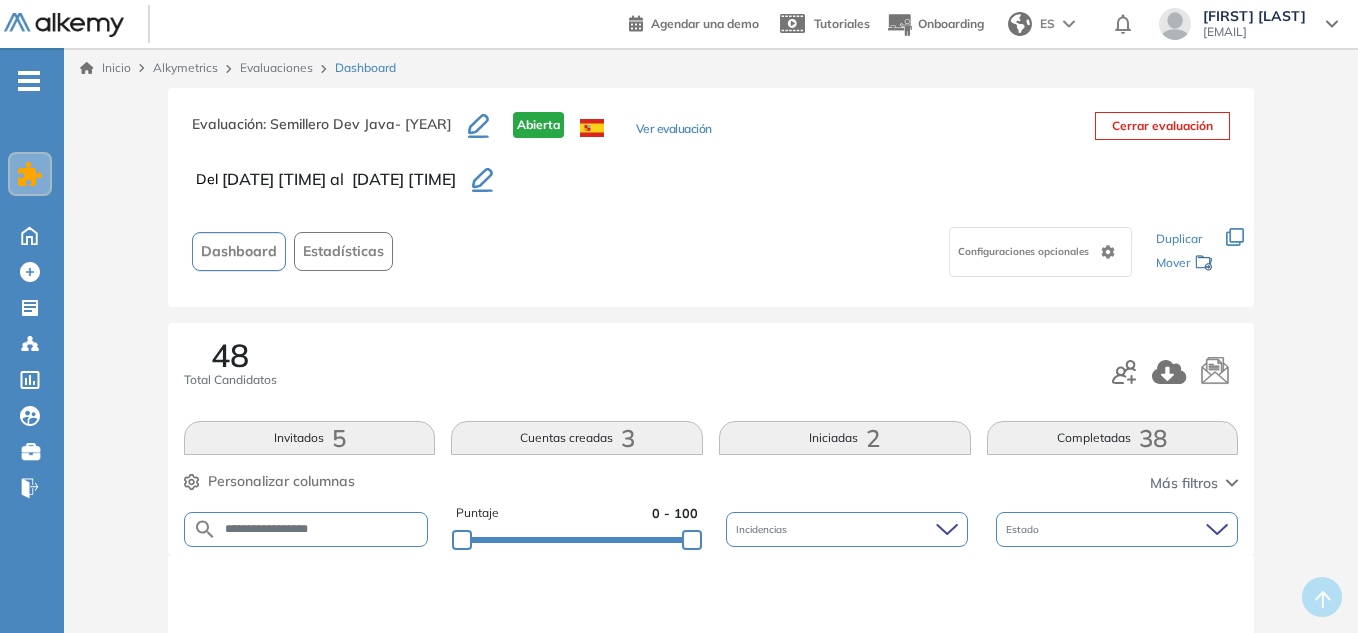 type on "**********" 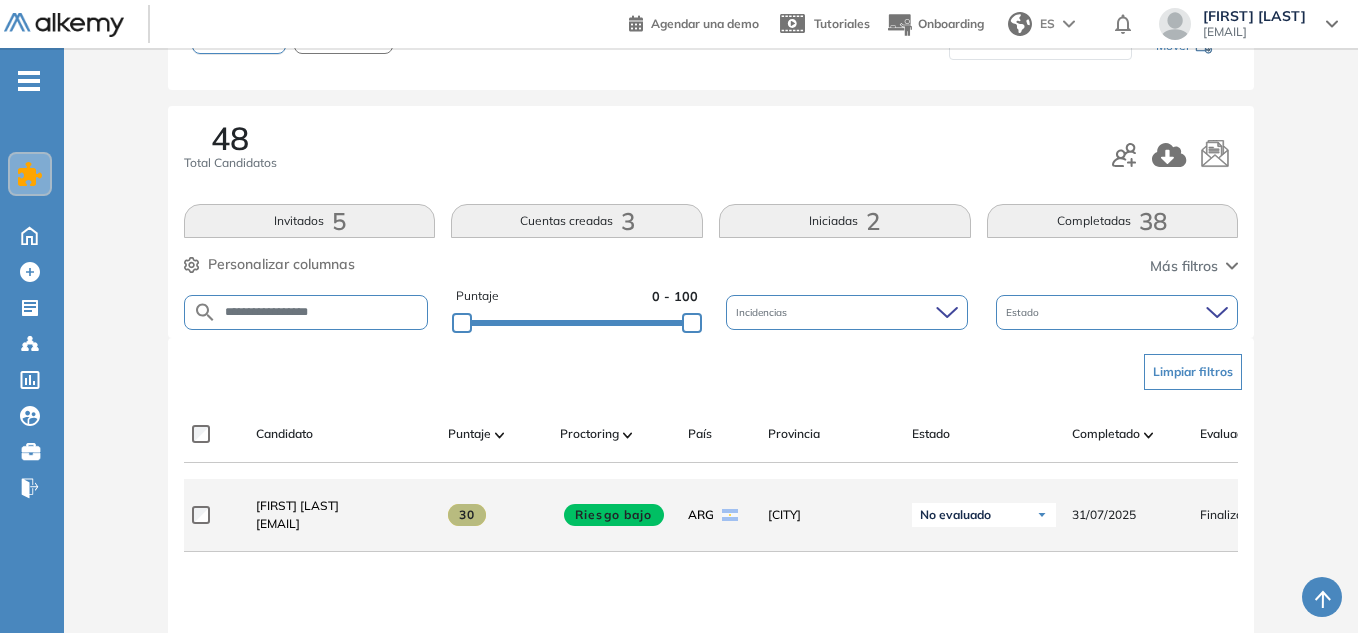 scroll, scrollTop: 300, scrollLeft: 0, axis: vertical 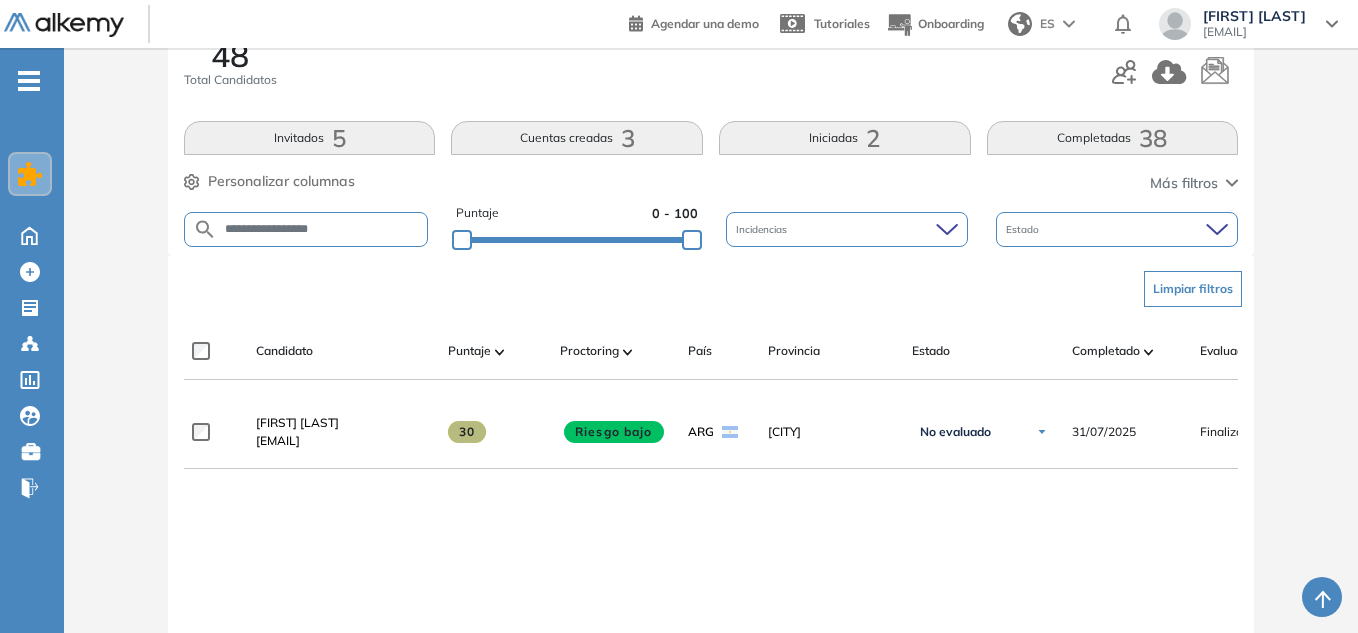 click on "[FIRST] [LAST]" at bounding box center (297, 423) 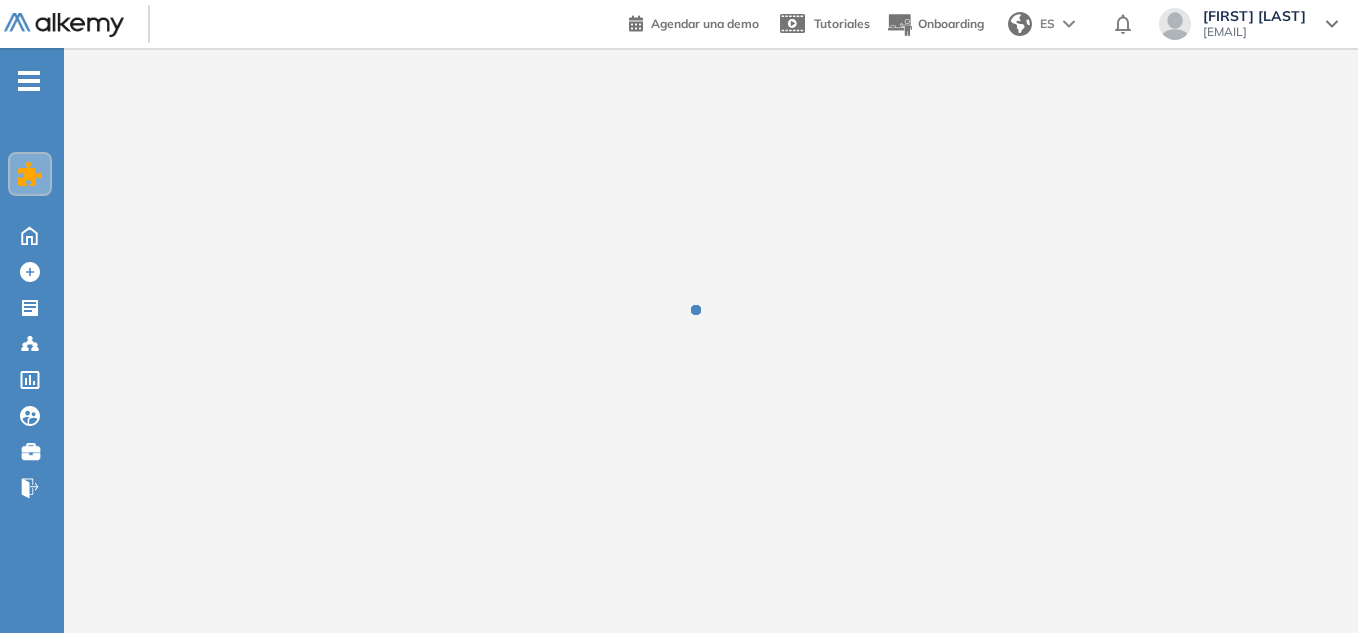 scroll, scrollTop: 0, scrollLeft: 0, axis: both 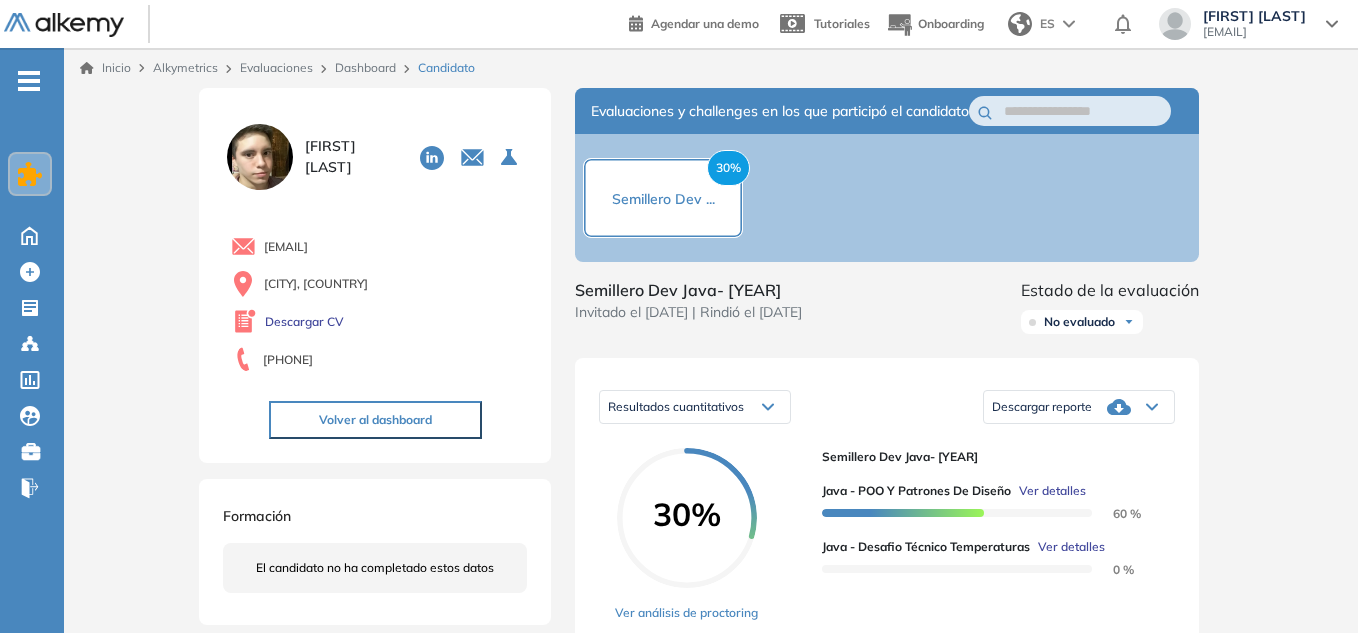 click on "Descargar reporte" at bounding box center [1079, 407] 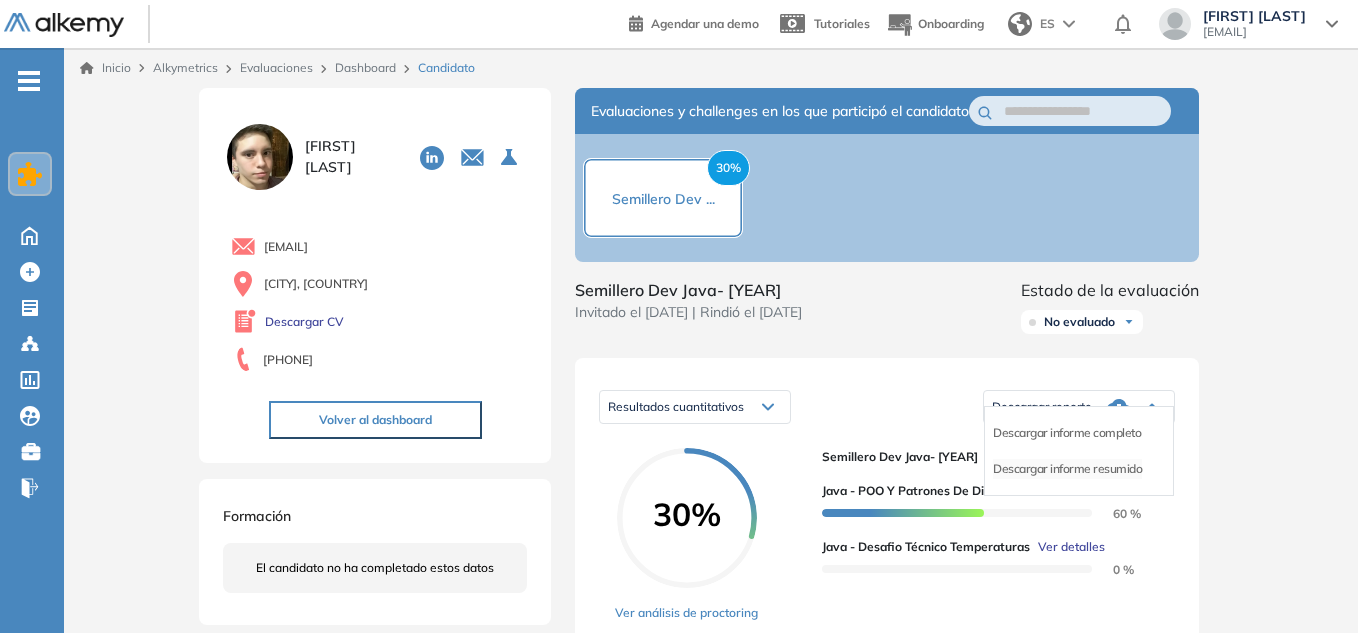 click on "Descargar informe resumido" at bounding box center [1067, 469] 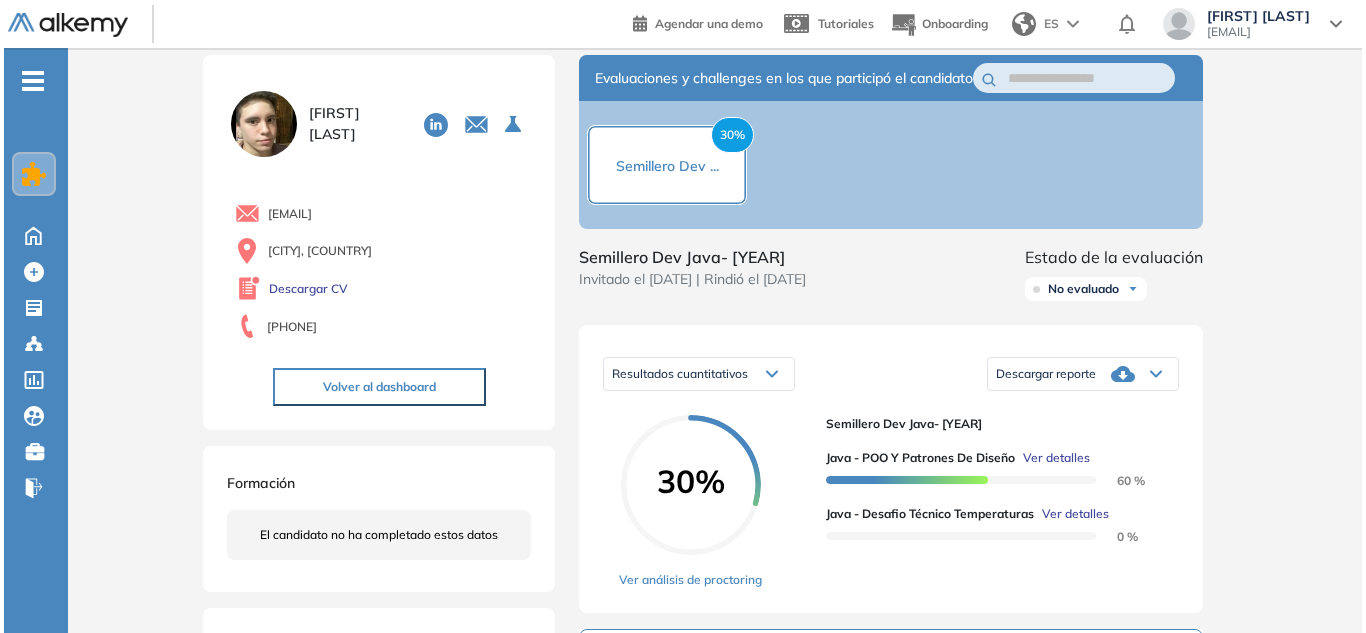 scroll, scrollTop: 0, scrollLeft: 0, axis: both 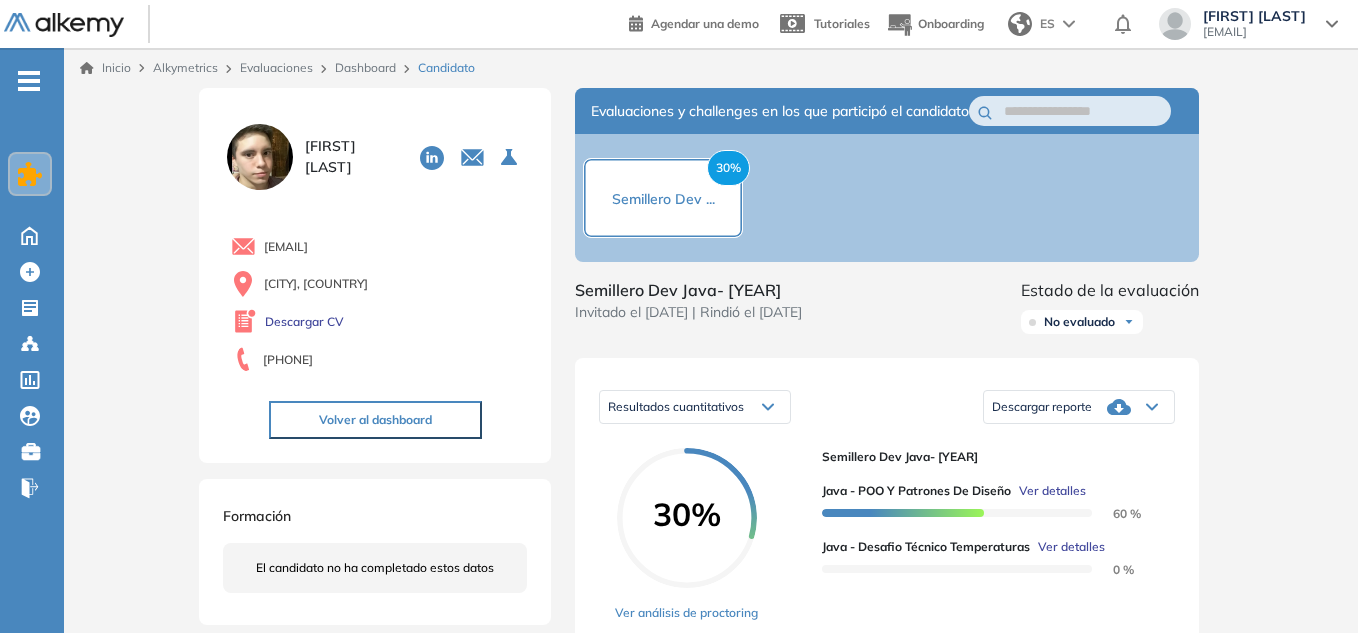 click on "[EMAIL]" at bounding box center (1254, 32) 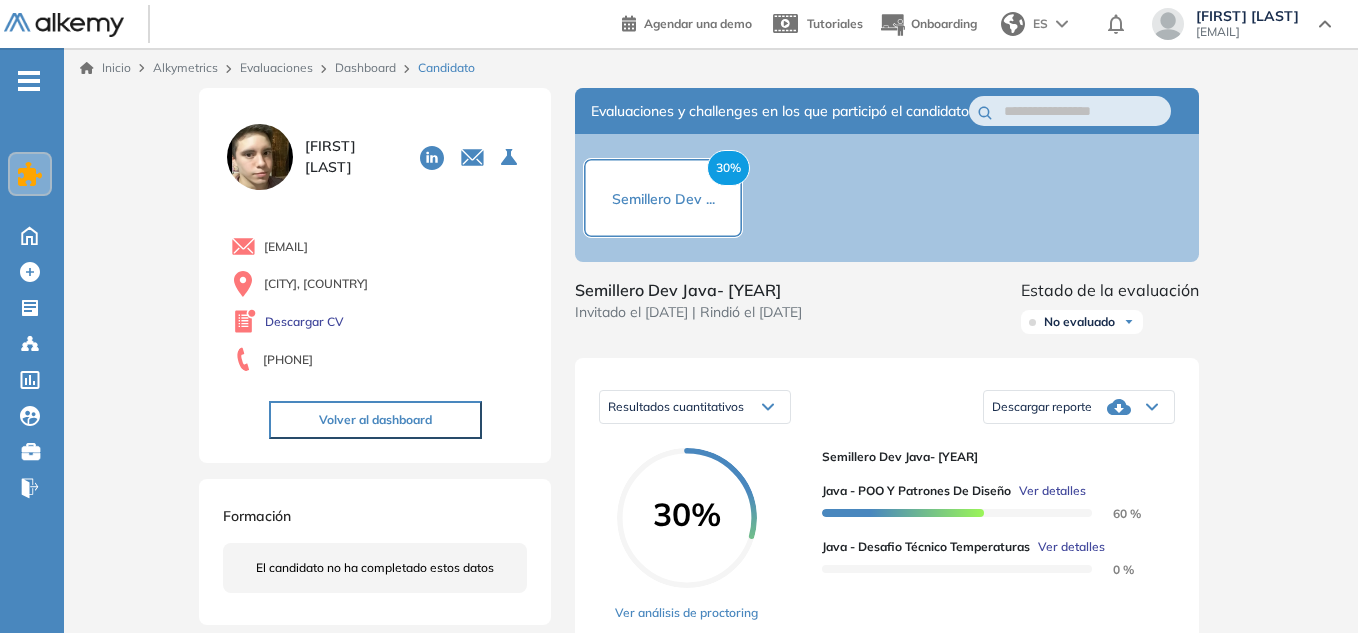 click 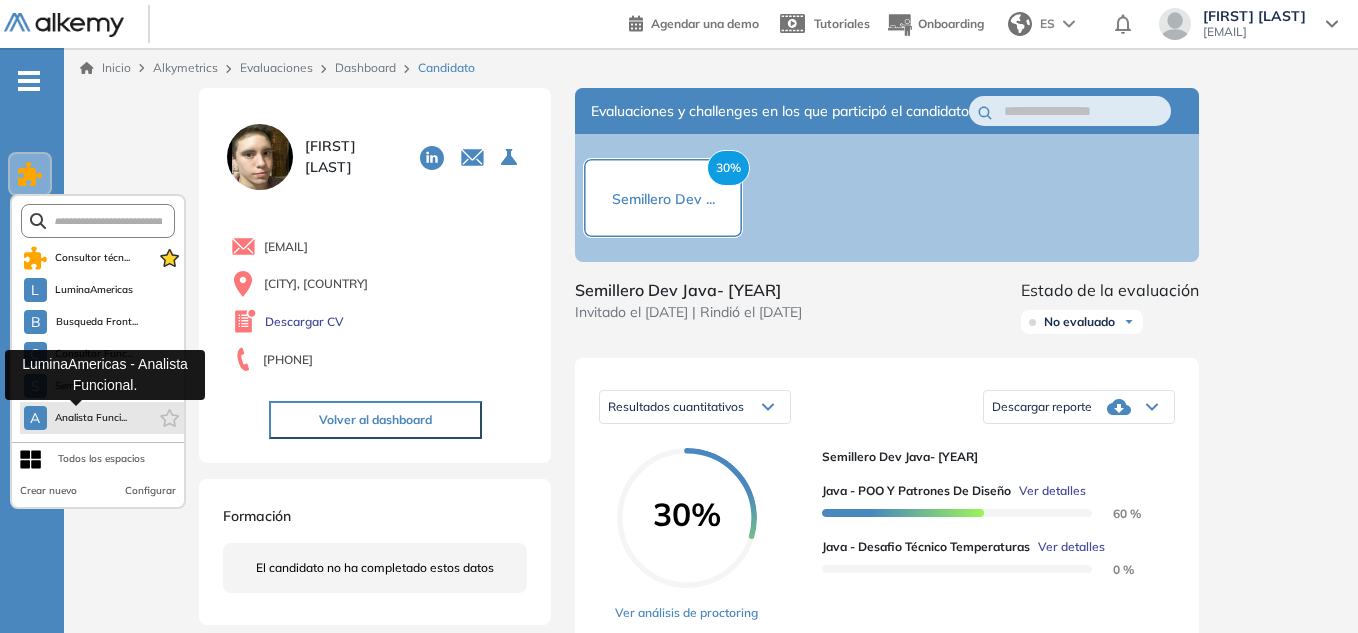 click on "Analista Funci..." at bounding box center [91, 418] 